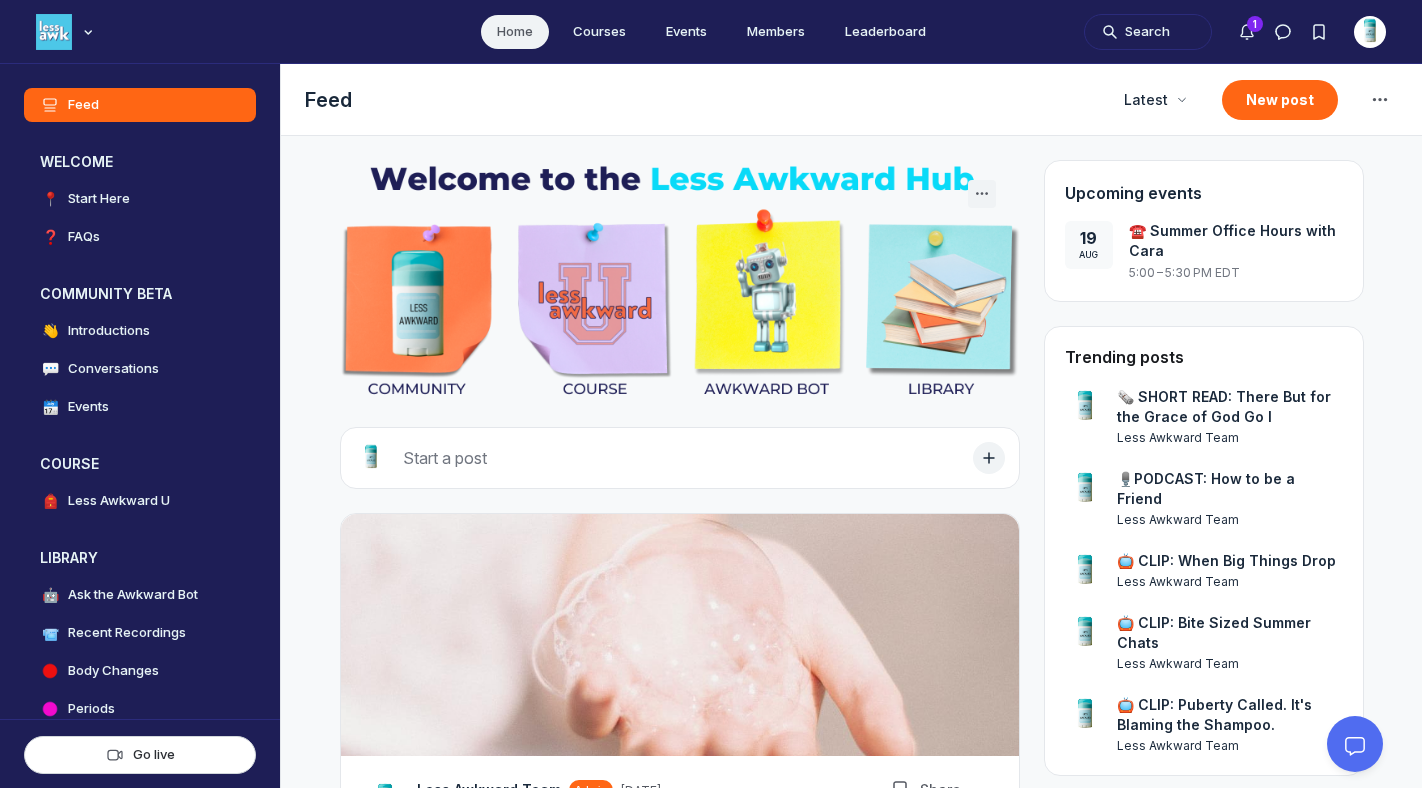 scroll, scrollTop: 0, scrollLeft: 0, axis: both 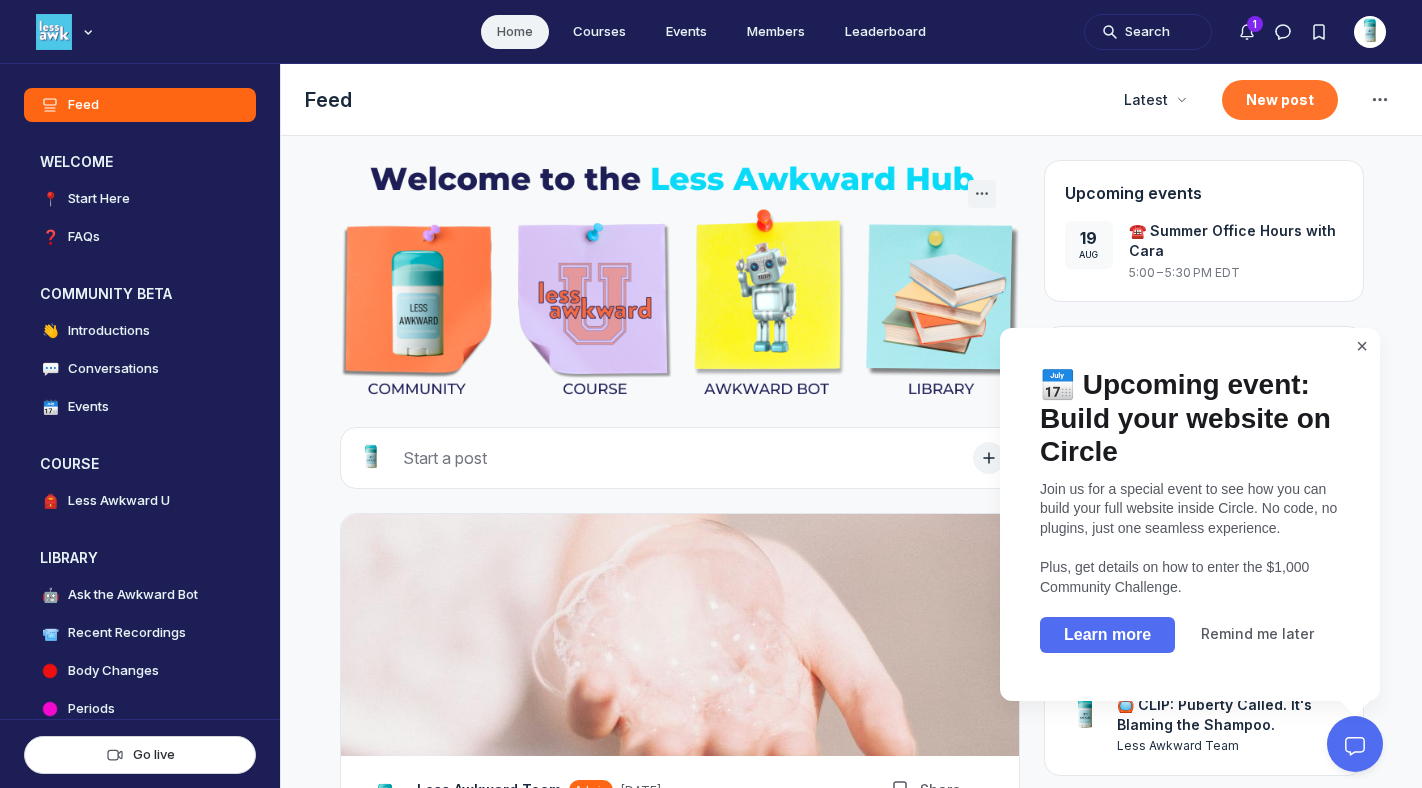 click on "New post" at bounding box center (1280, 100) 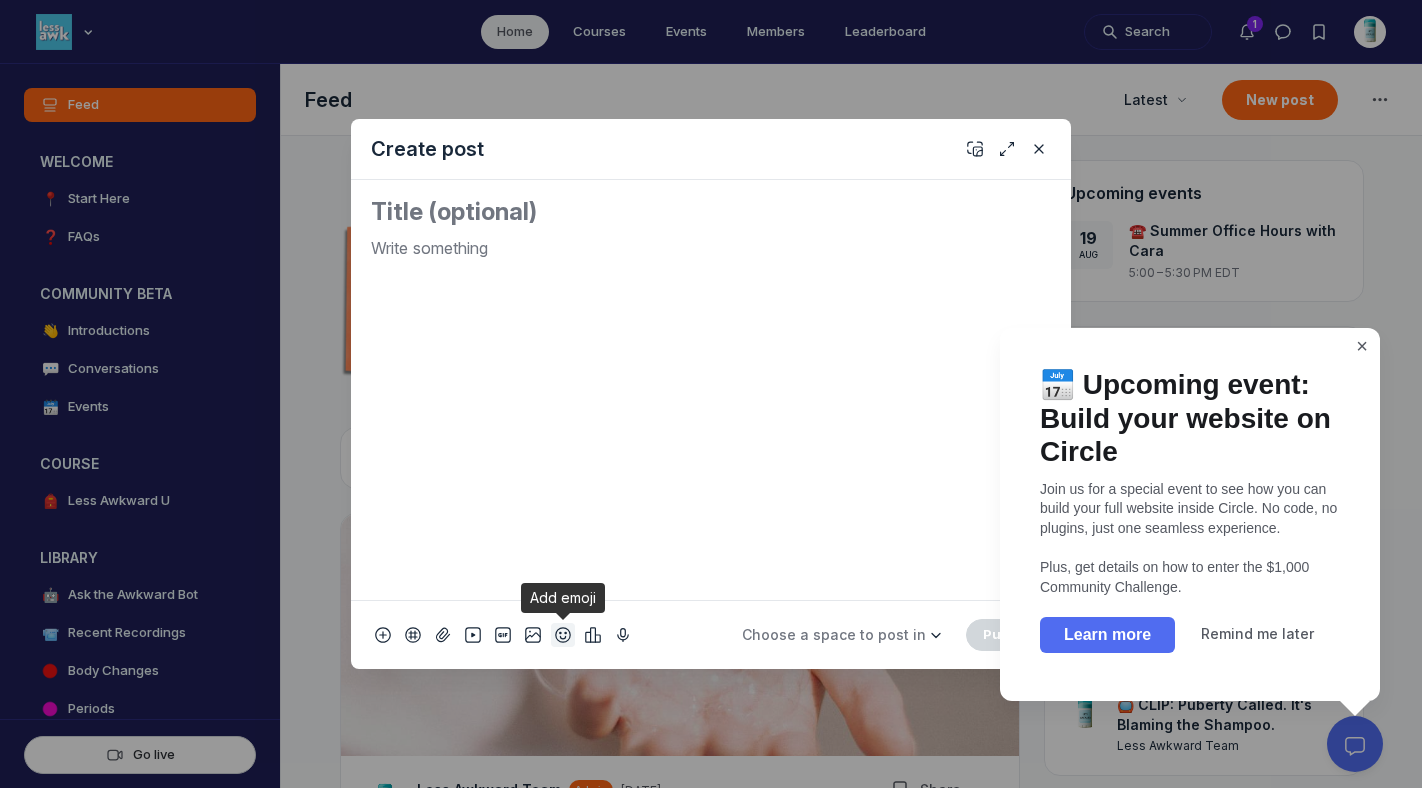 click 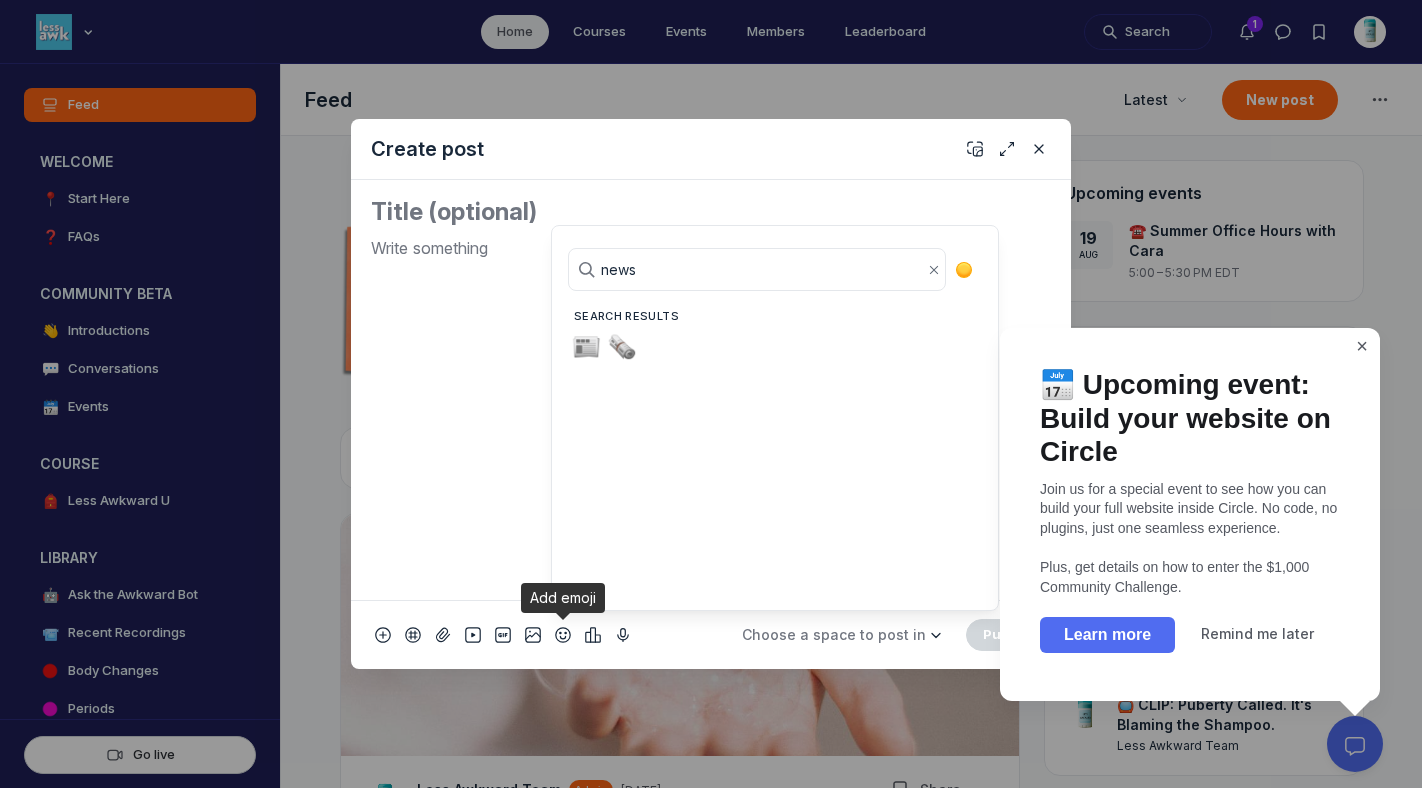 type on "news" 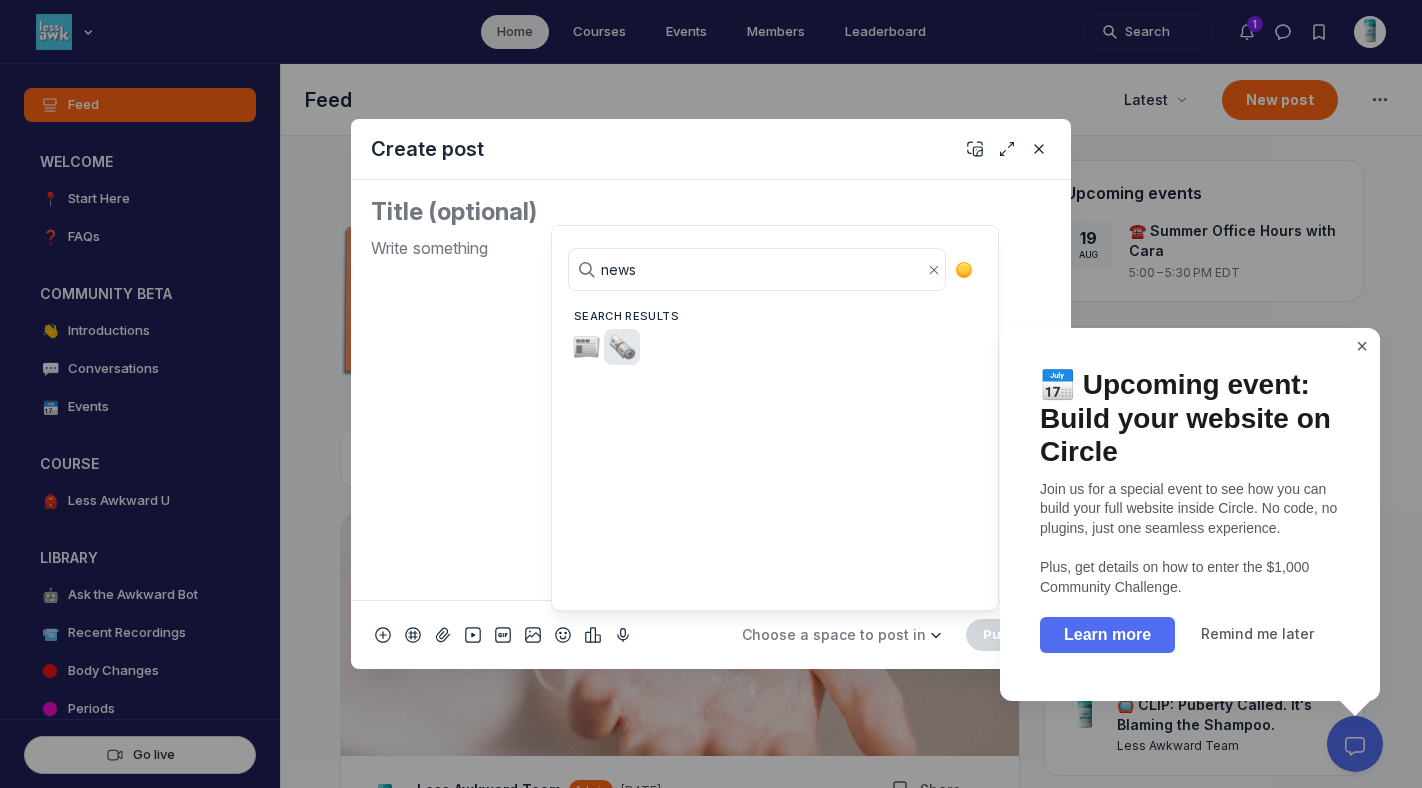 click on "🗞️" at bounding box center [622, 347] 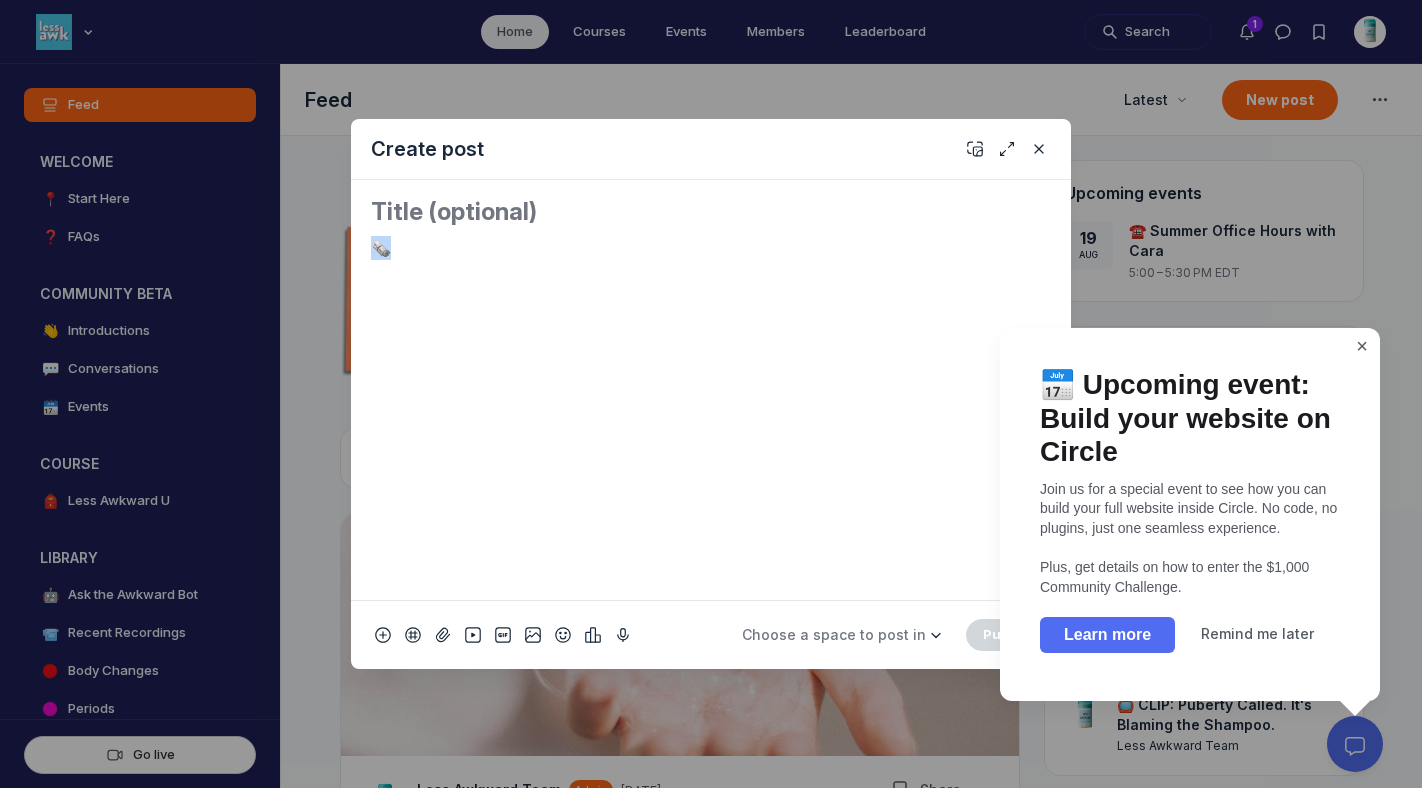 drag, startPoint x: 399, startPoint y: 253, endPoint x: 351, endPoint y: 250, distance: 48.09366 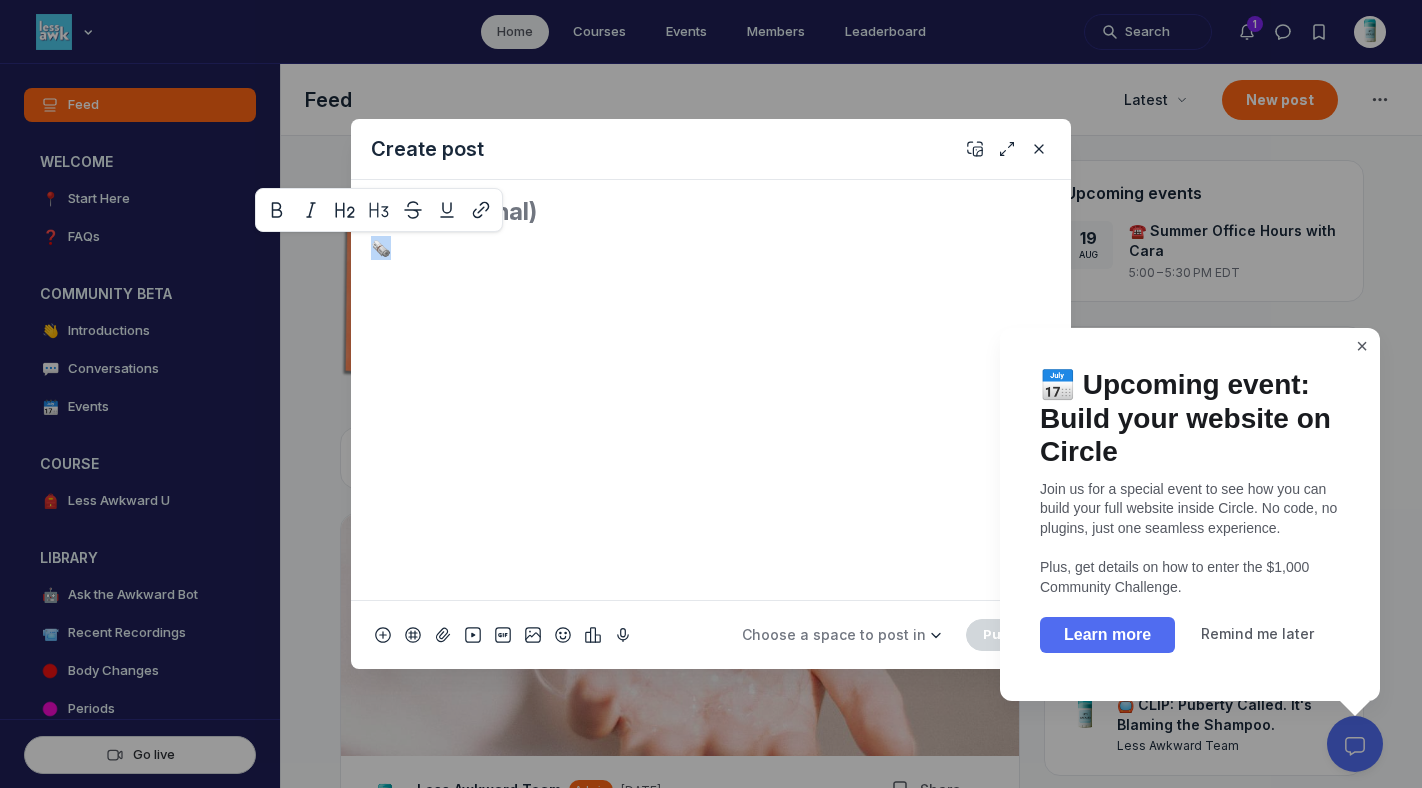 copy on "🗞️" 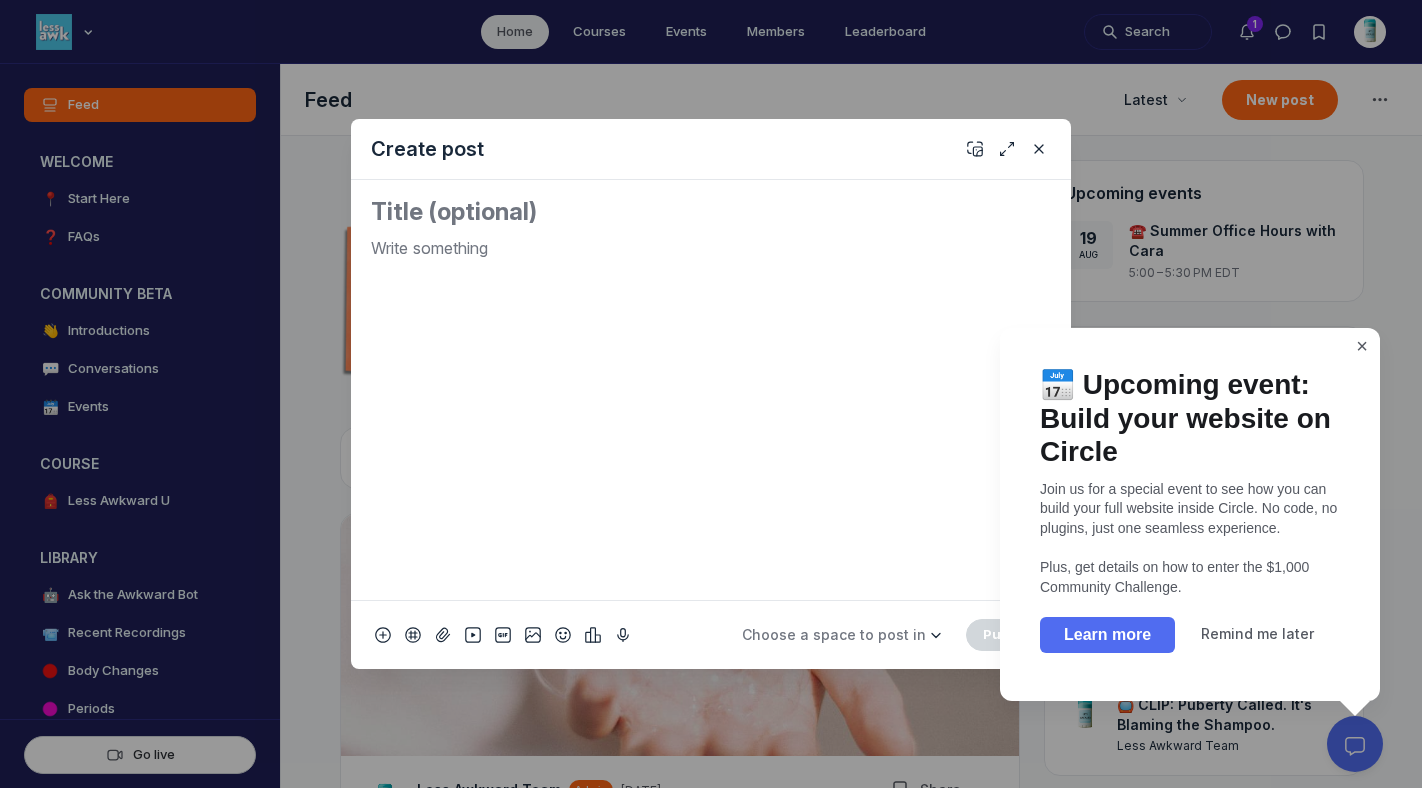 click at bounding box center (711, 212) 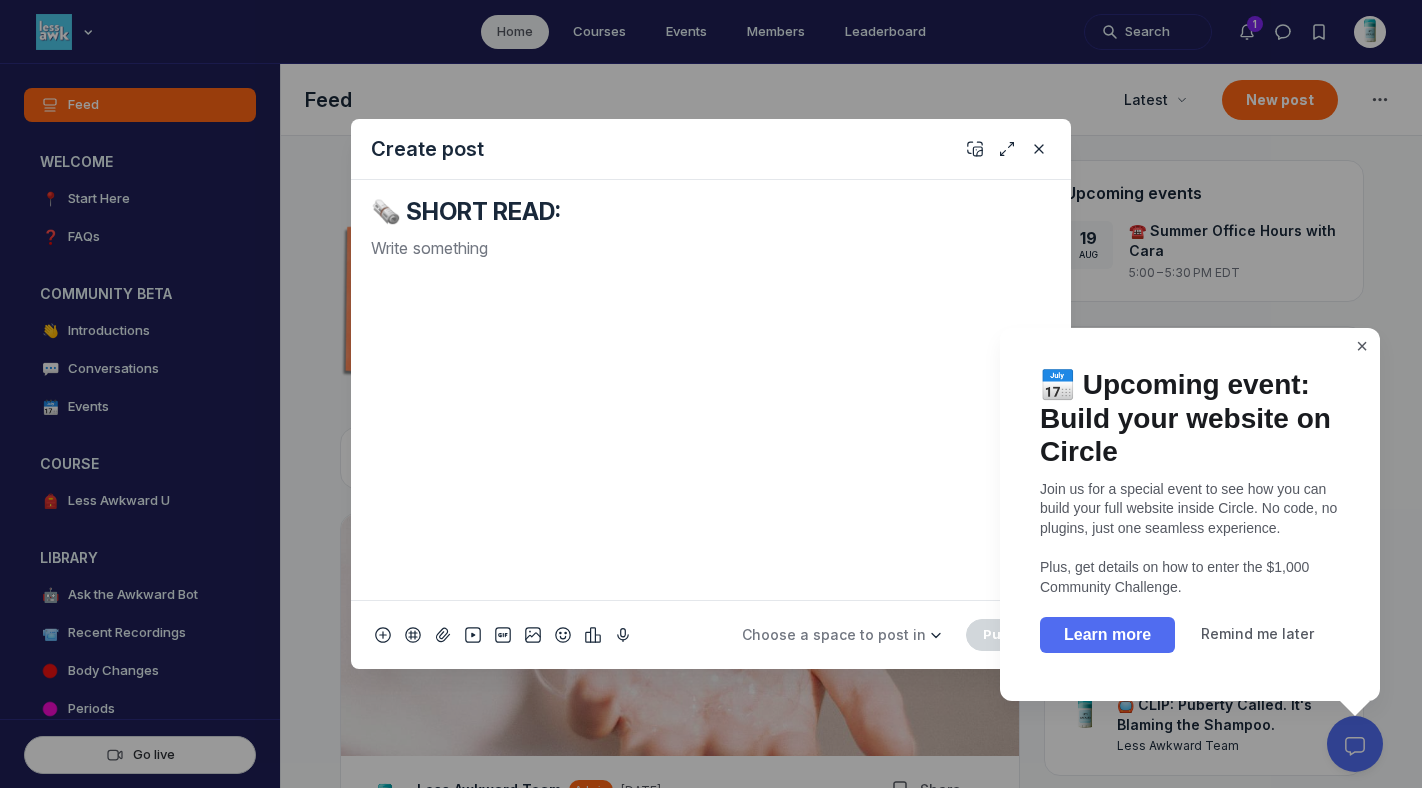 paste on "We Need Trusted Adults Too!" 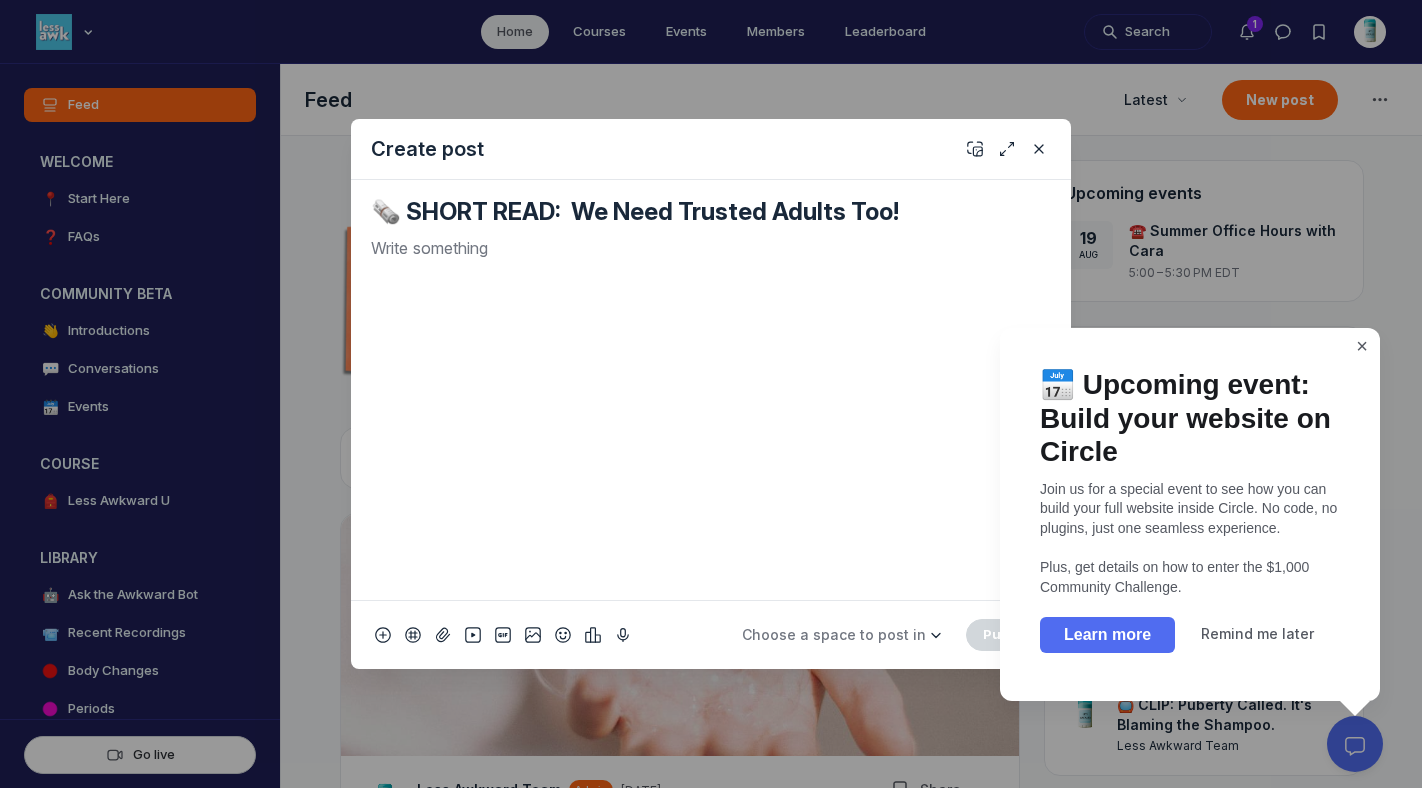 type on "🗞️ SHORT READ:  We Need Trusted Adults Too!" 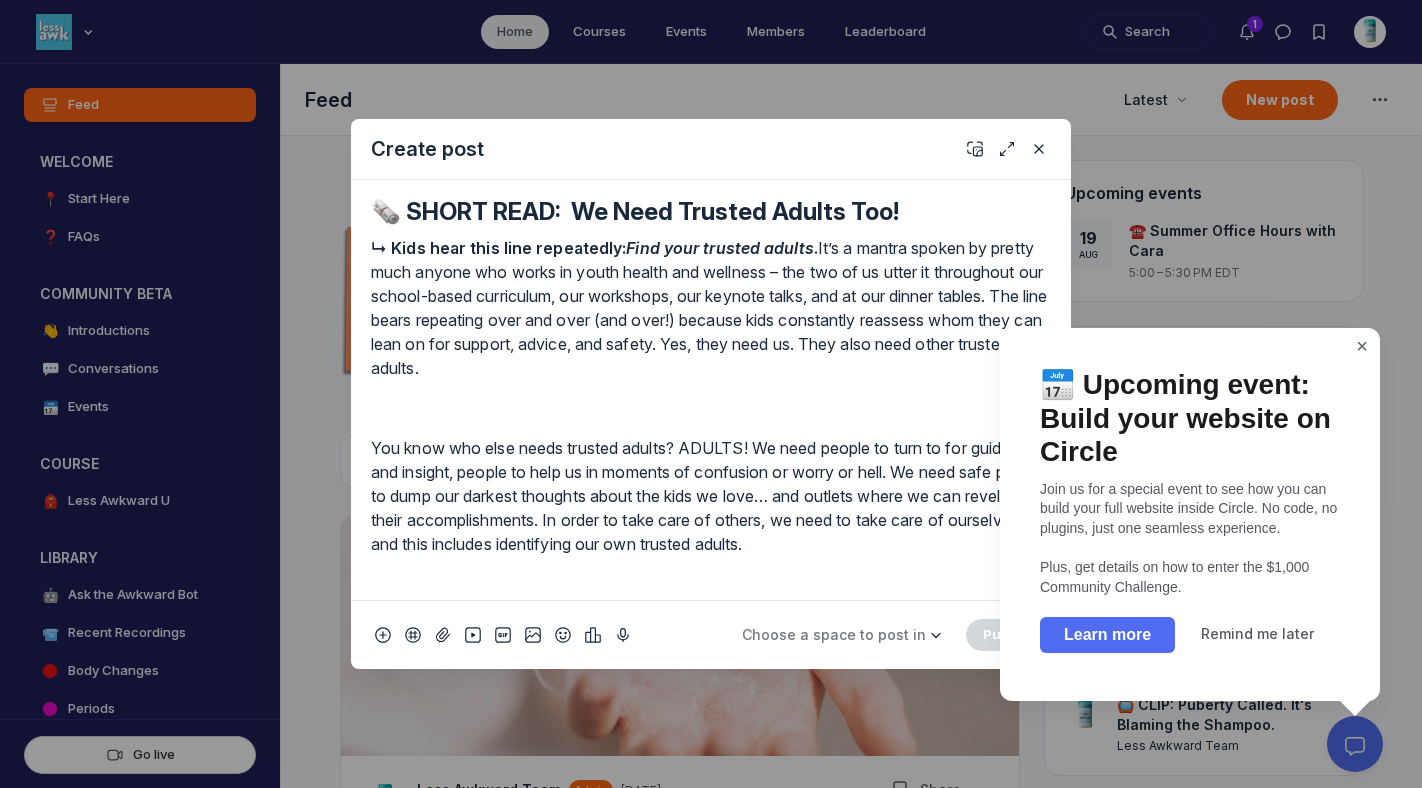 scroll, scrollTop: 404, scrollLeft: 0, axis: vertical 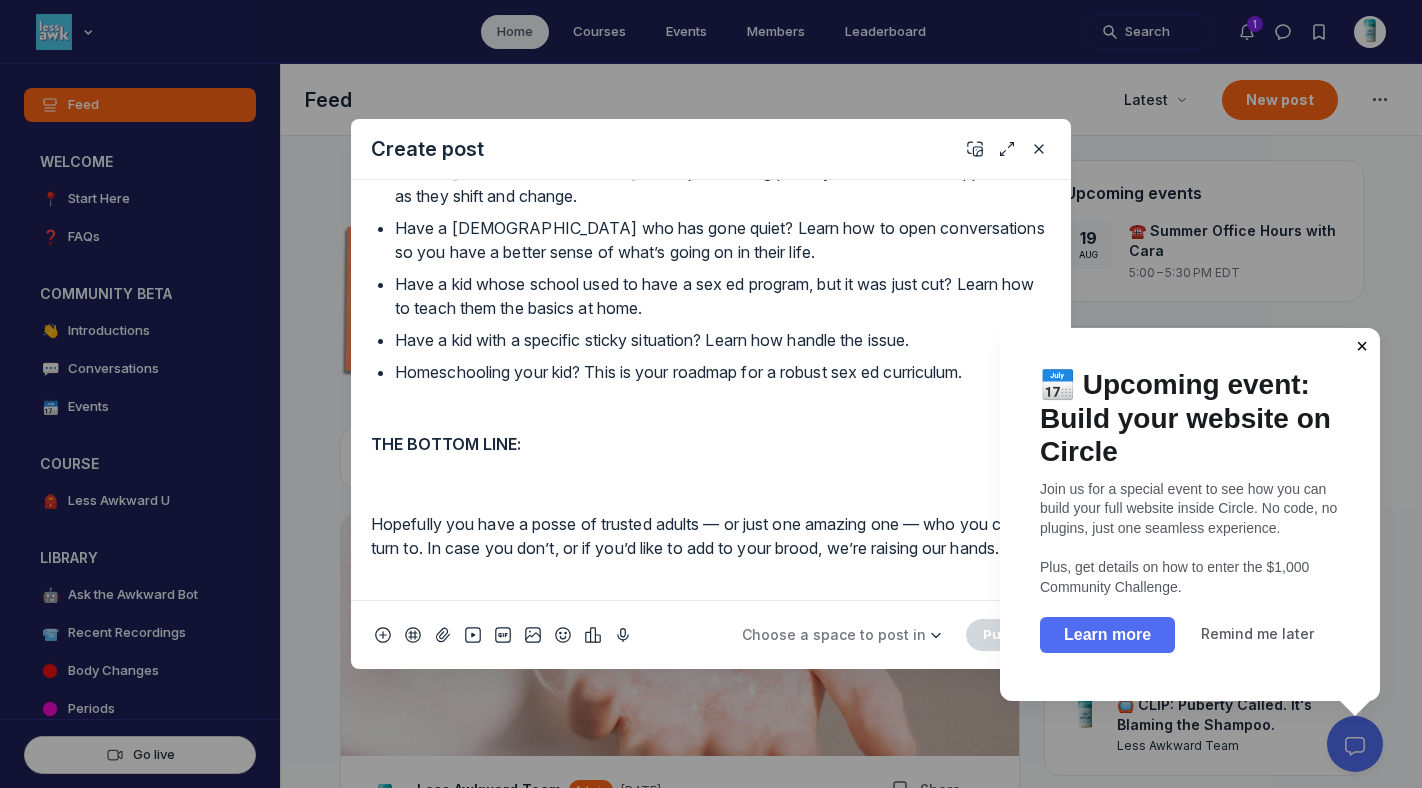 click on "×" at bounding box center (1362, 346) 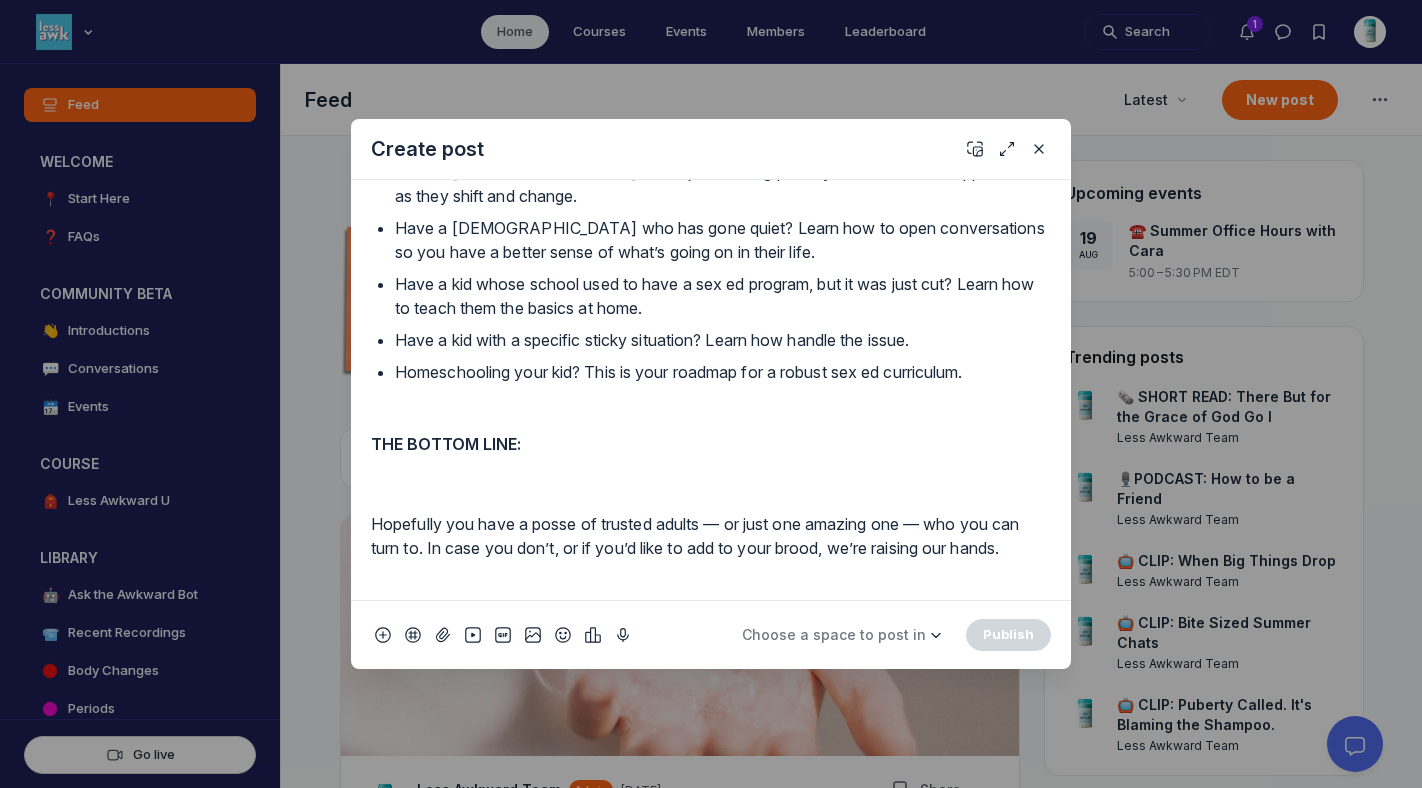 scroll, scrollTop: 0, scrollLeft: 0, axis: both 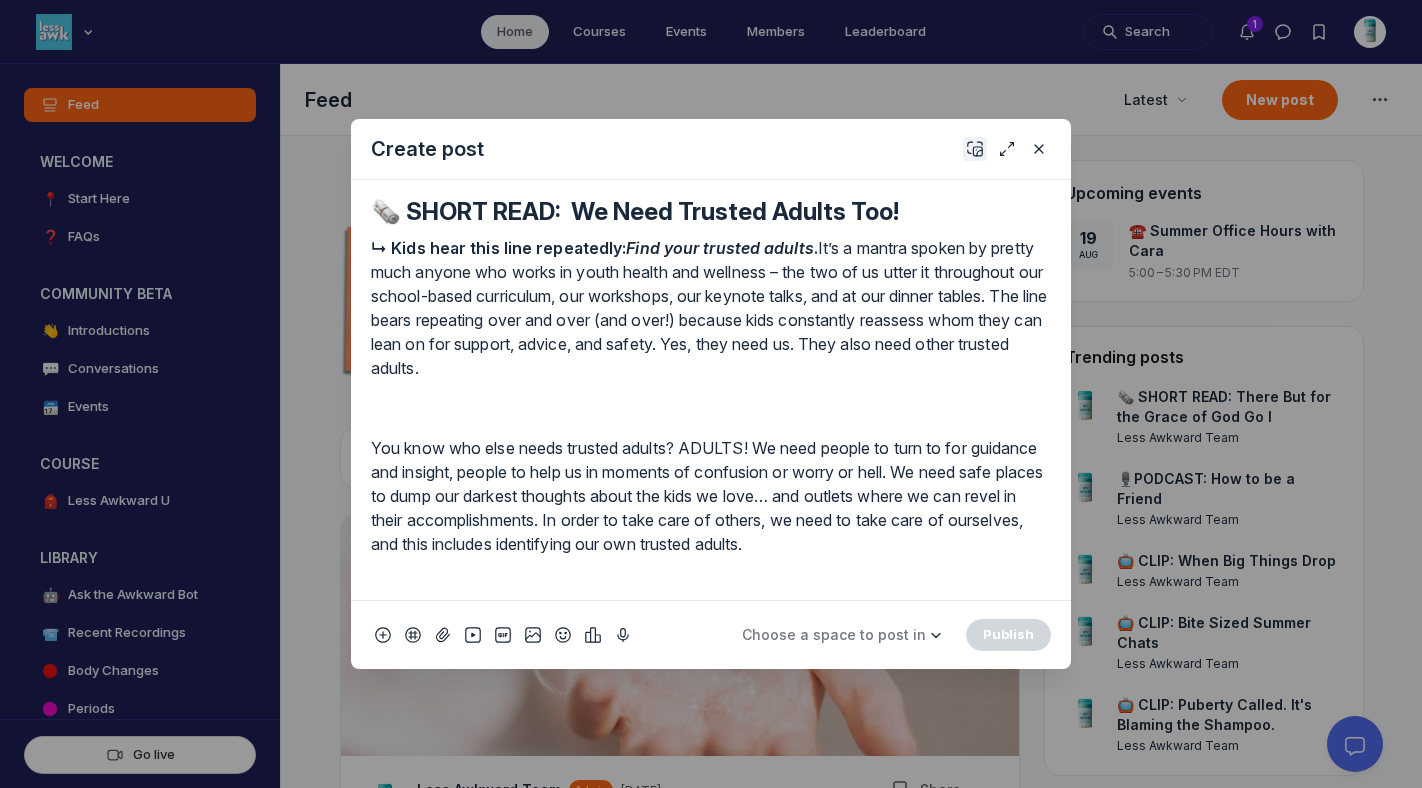 click 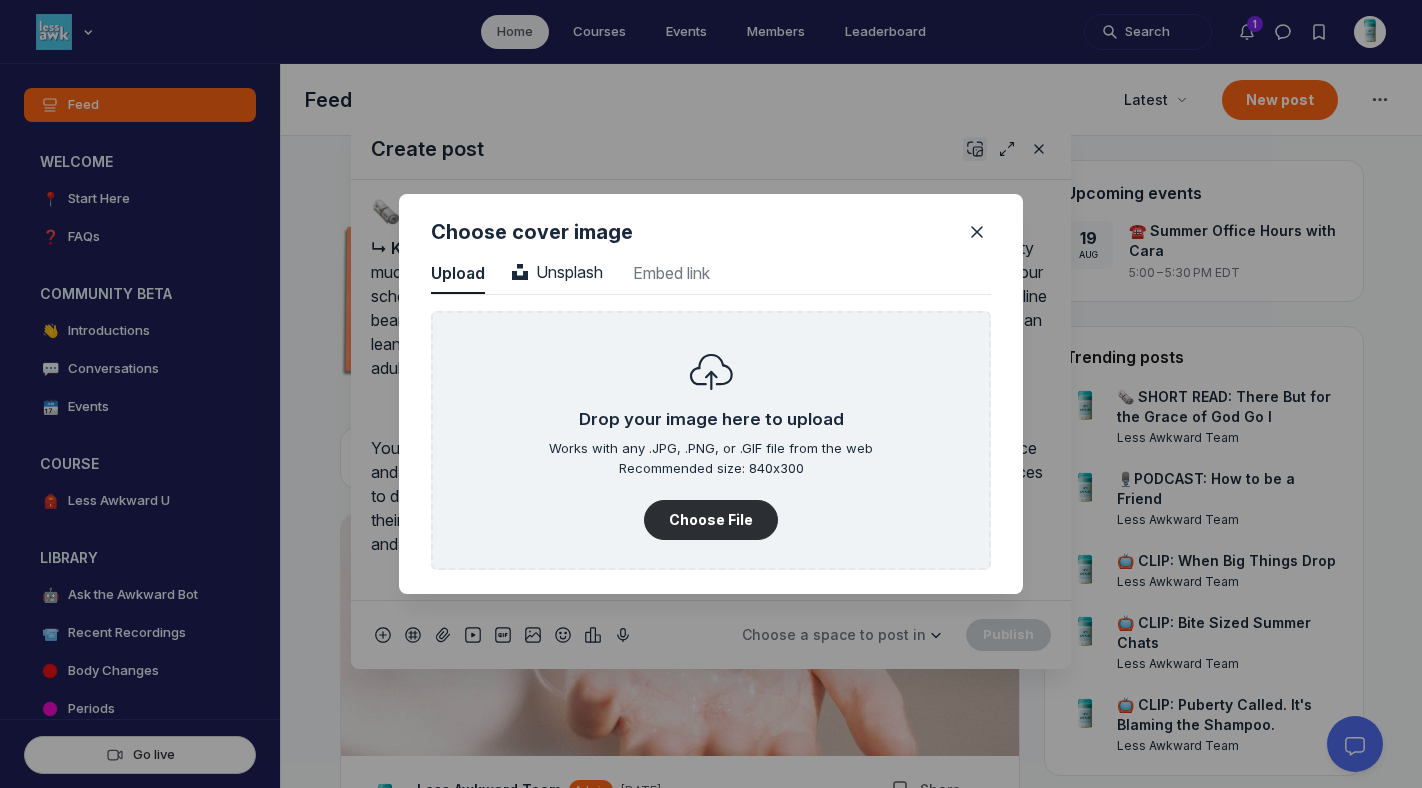 scroll, scrollTop: 2702, scrollLeft: 5090, axis: both 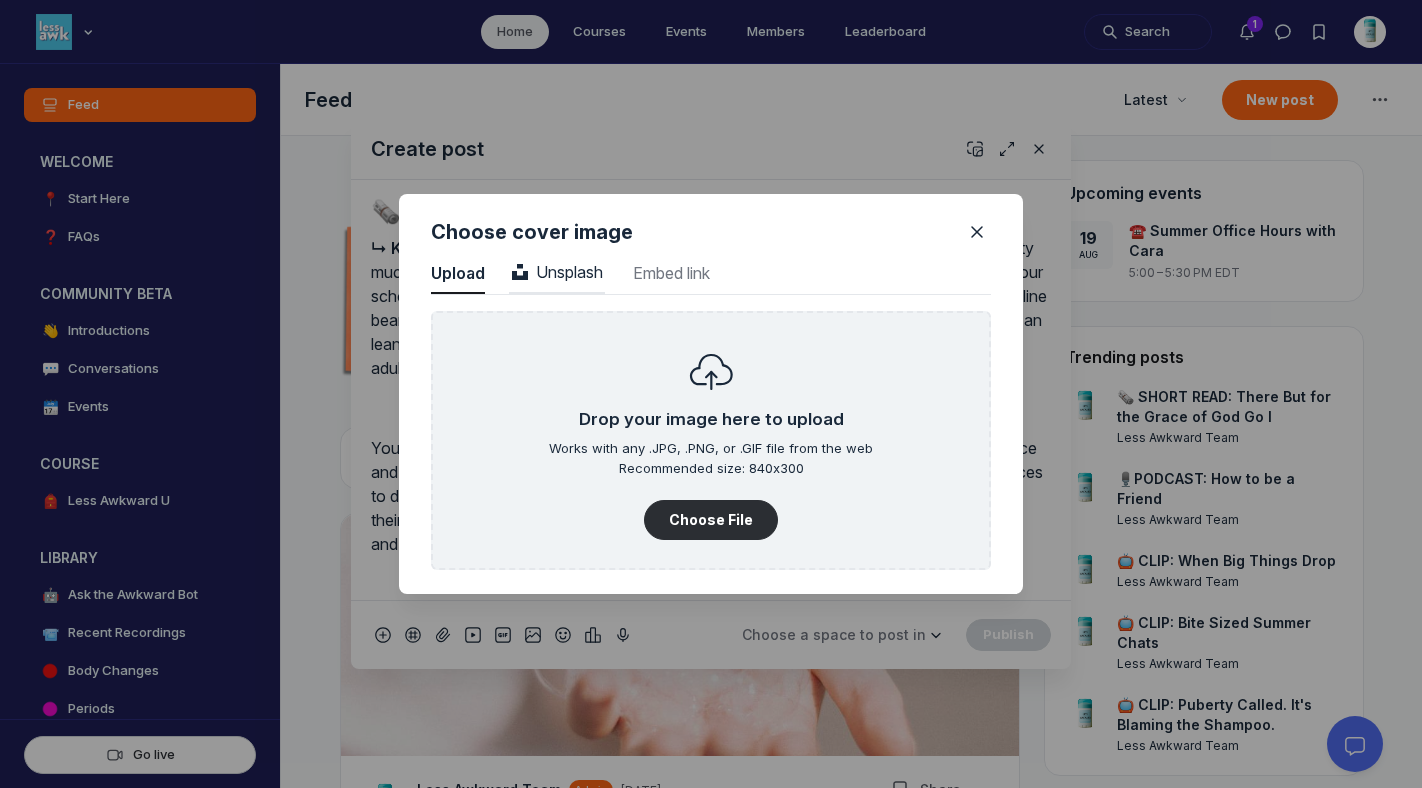 click on "Unsplash" at bounding box center (557, 272) 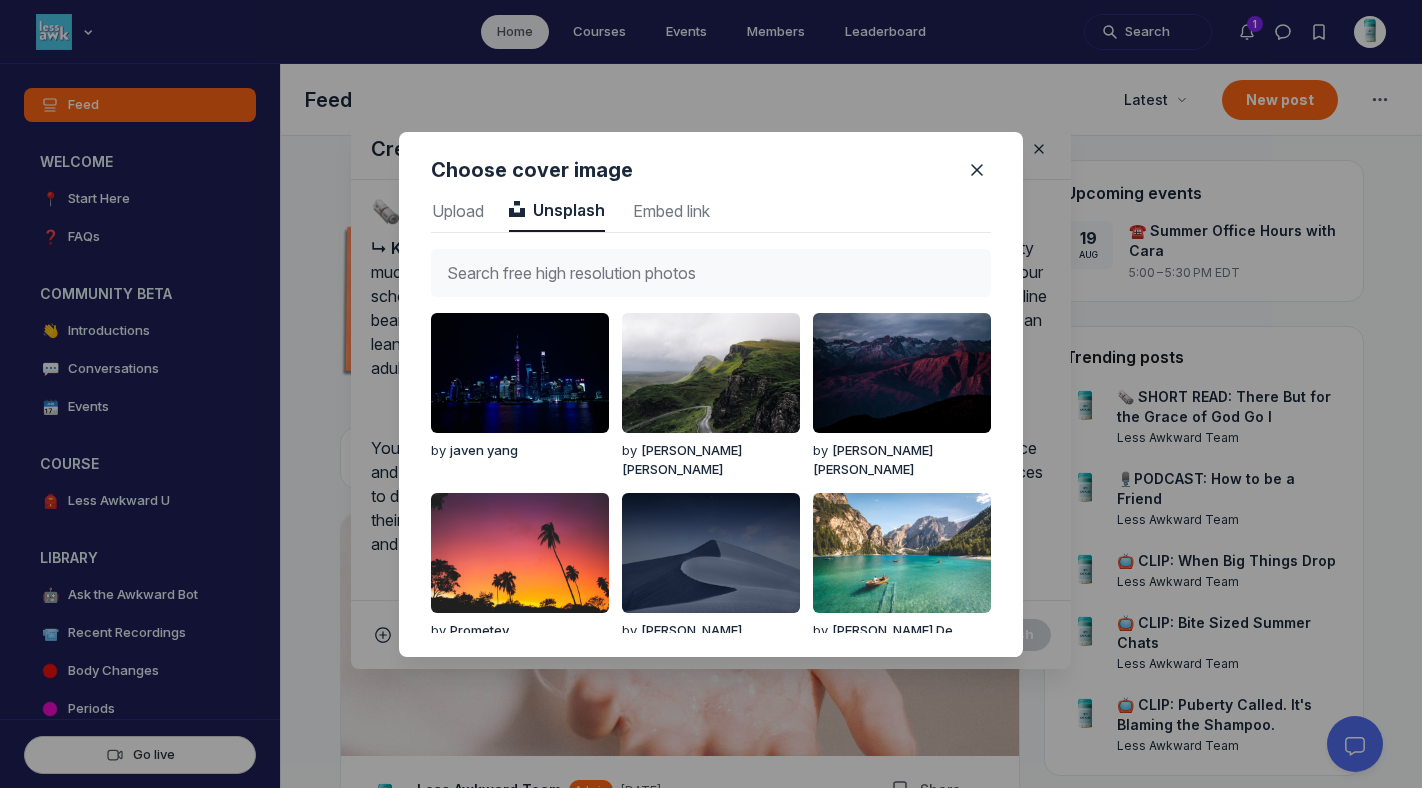 click at bounding box center [711, 273] 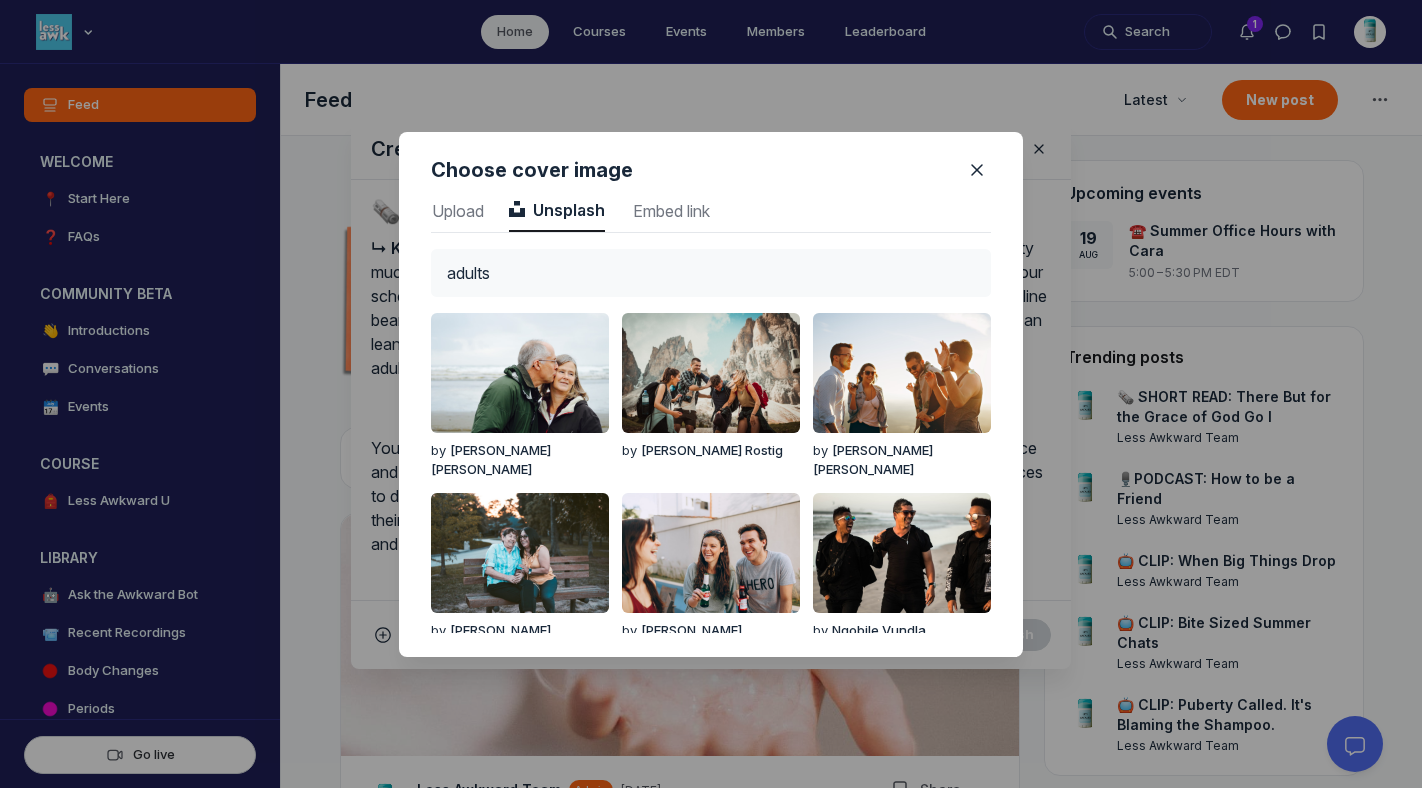 drag, startPoint x: 587, startPoint y: 270, endPoint x: 406, endPoint y: 220, distance: 187.77913 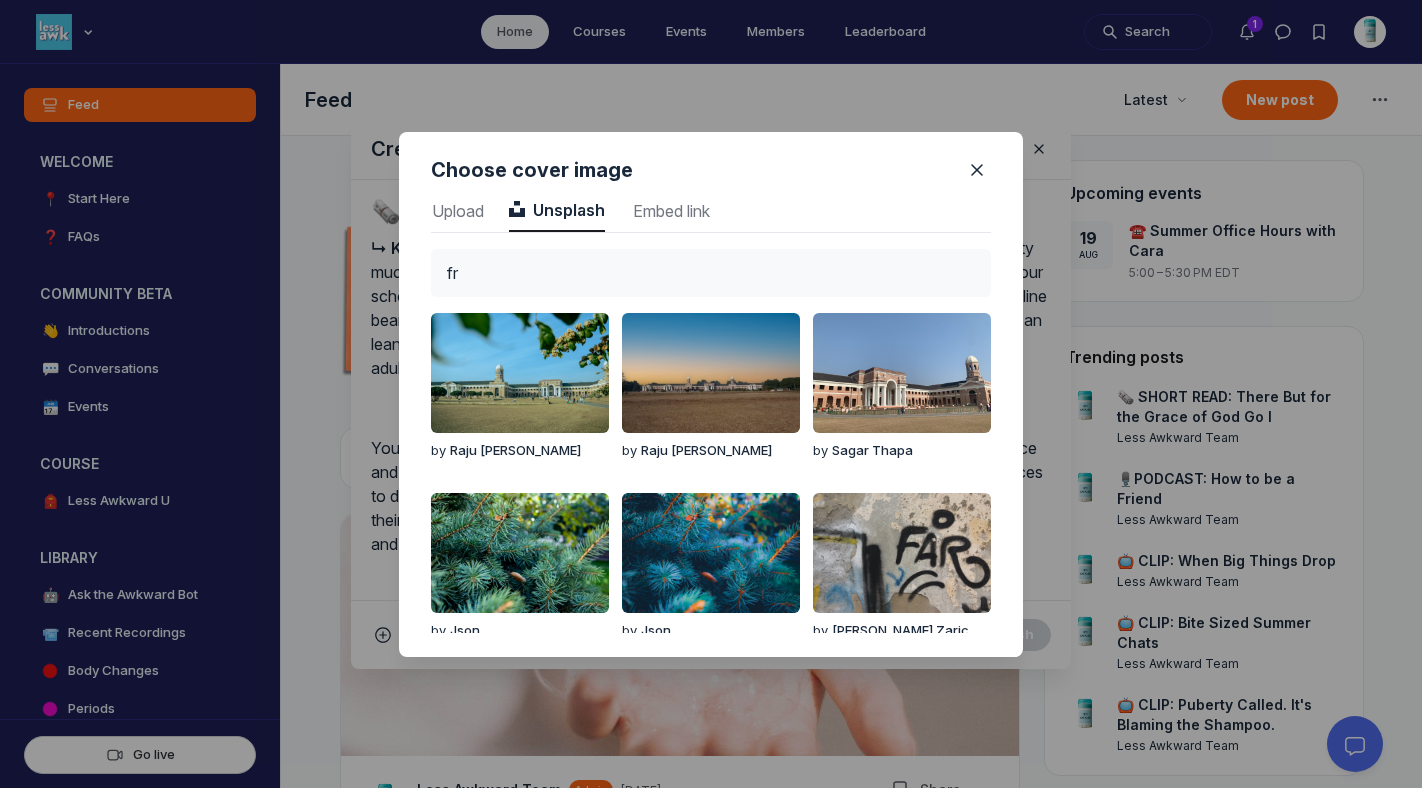 type on "f" 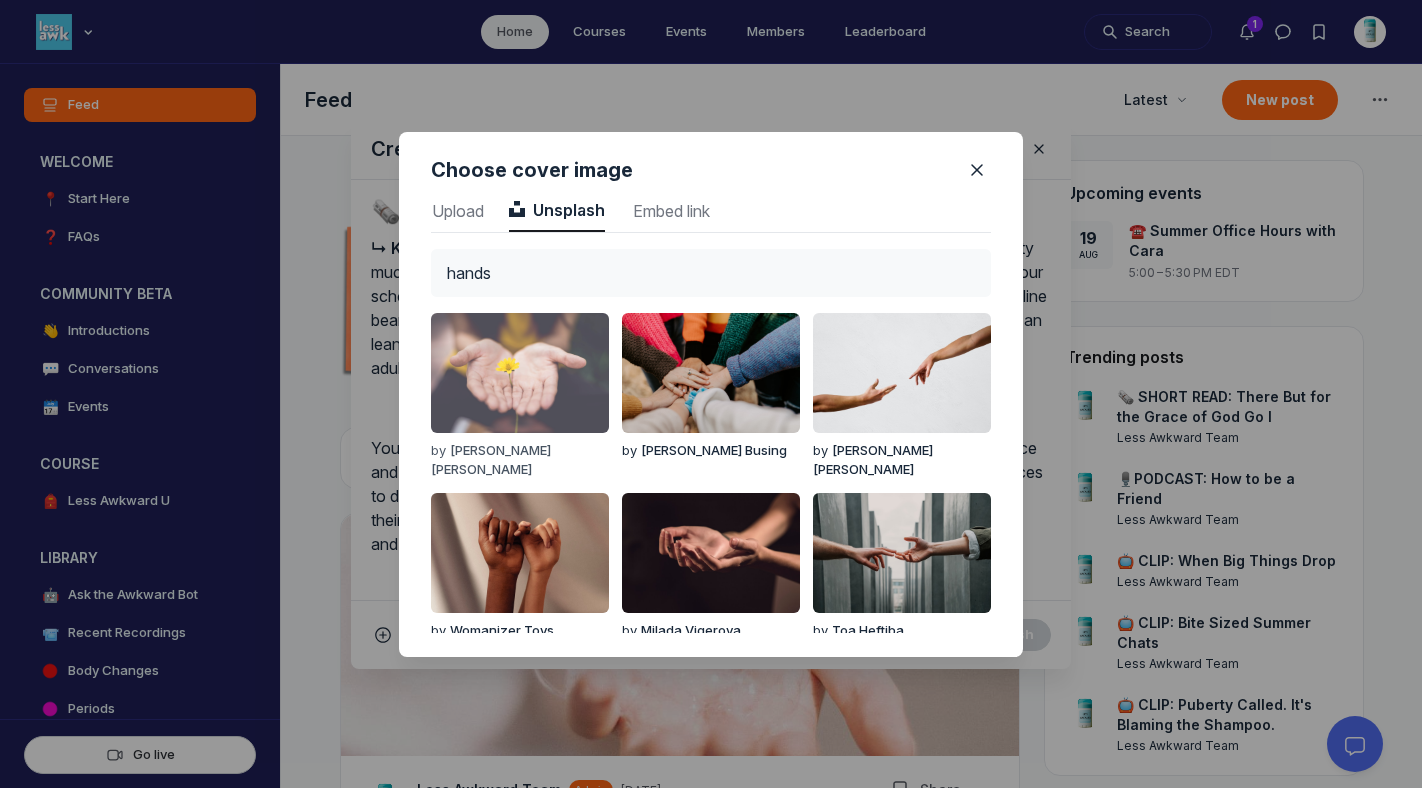 type on "hands" 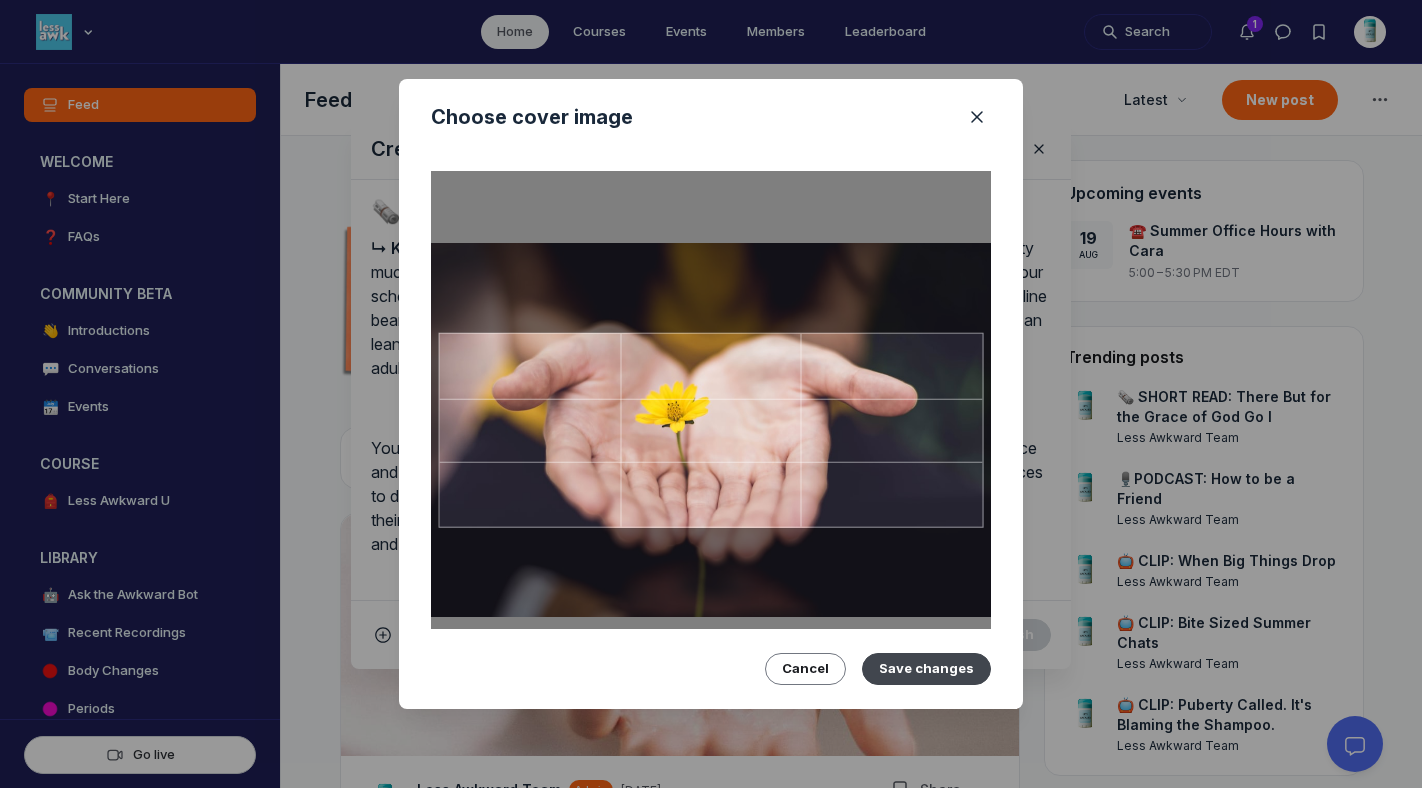 click on "Save changes" at bounding box center (926, 669) 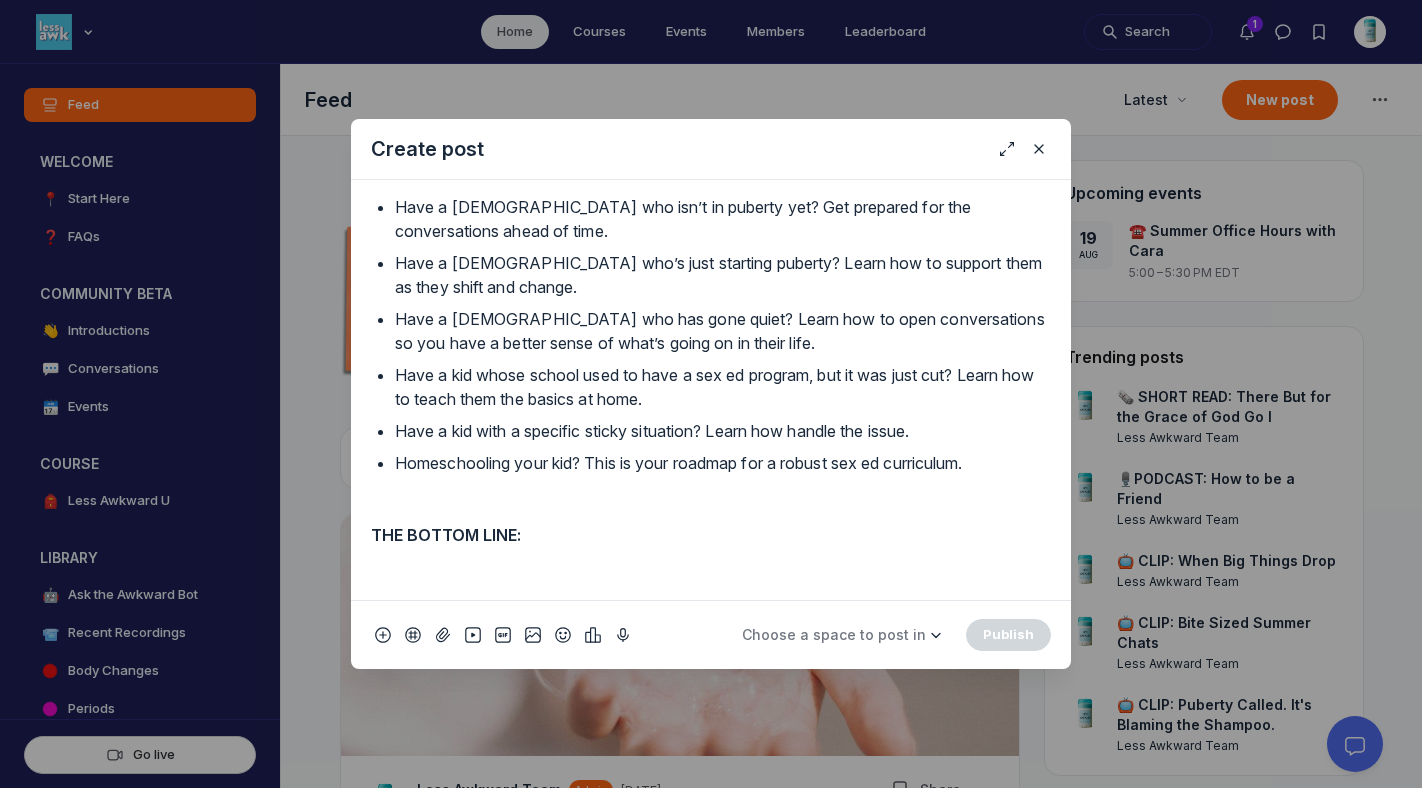 scroll, scrollTop: 1841, scrollLeft: 0, axis: vertical 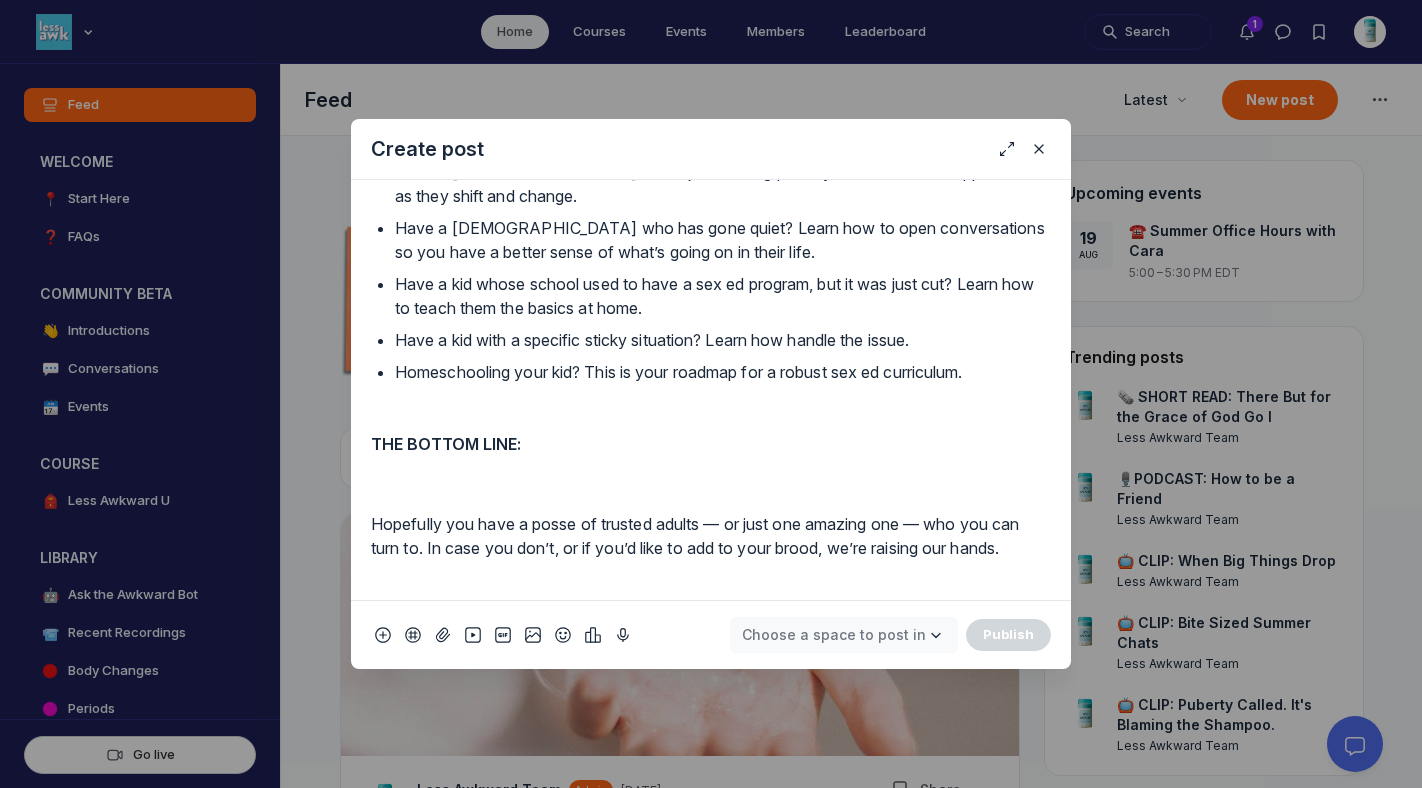 click on "Choose a space to post in" at bounding box center (834, 634) 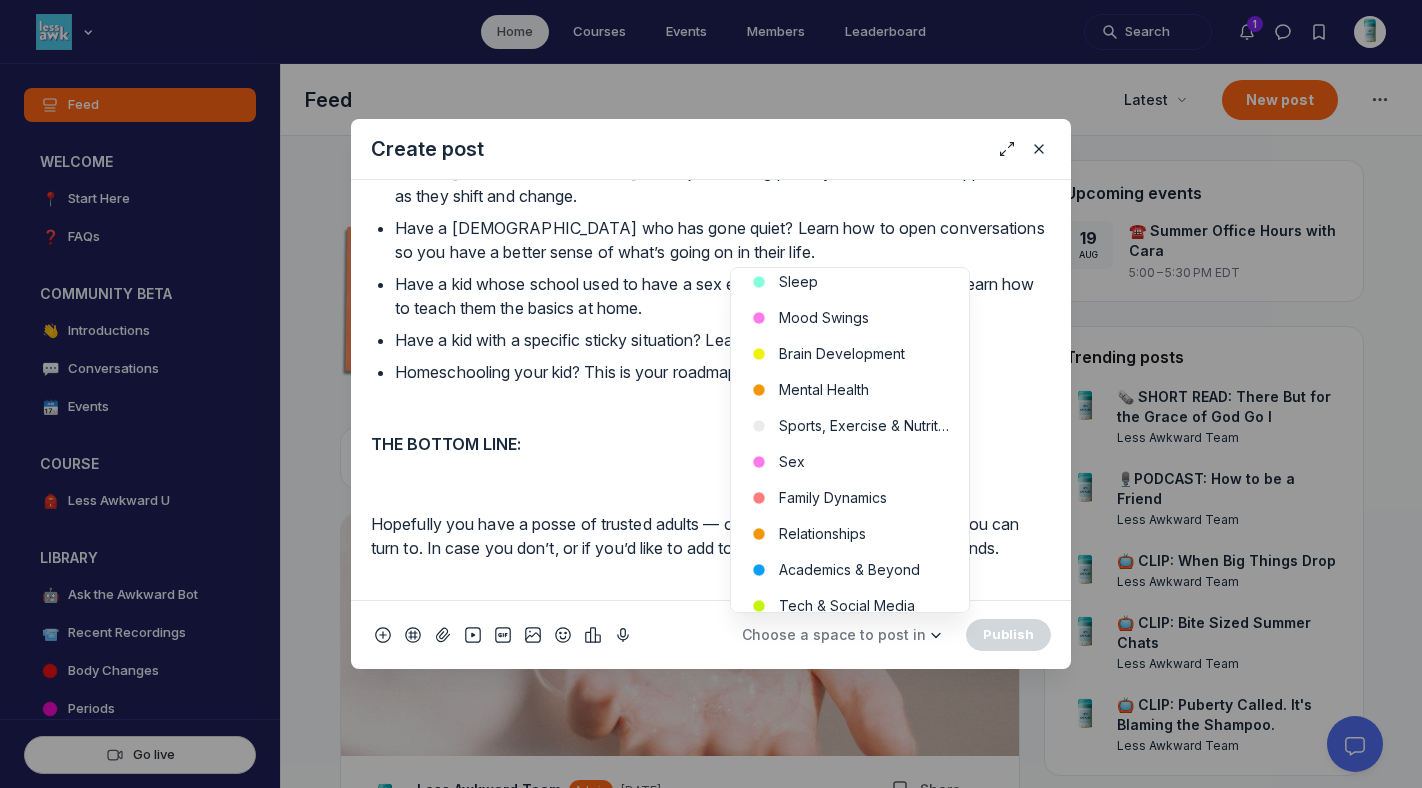 scroll, scrollTop: 640, scrollLeft: 0, axis: vertical 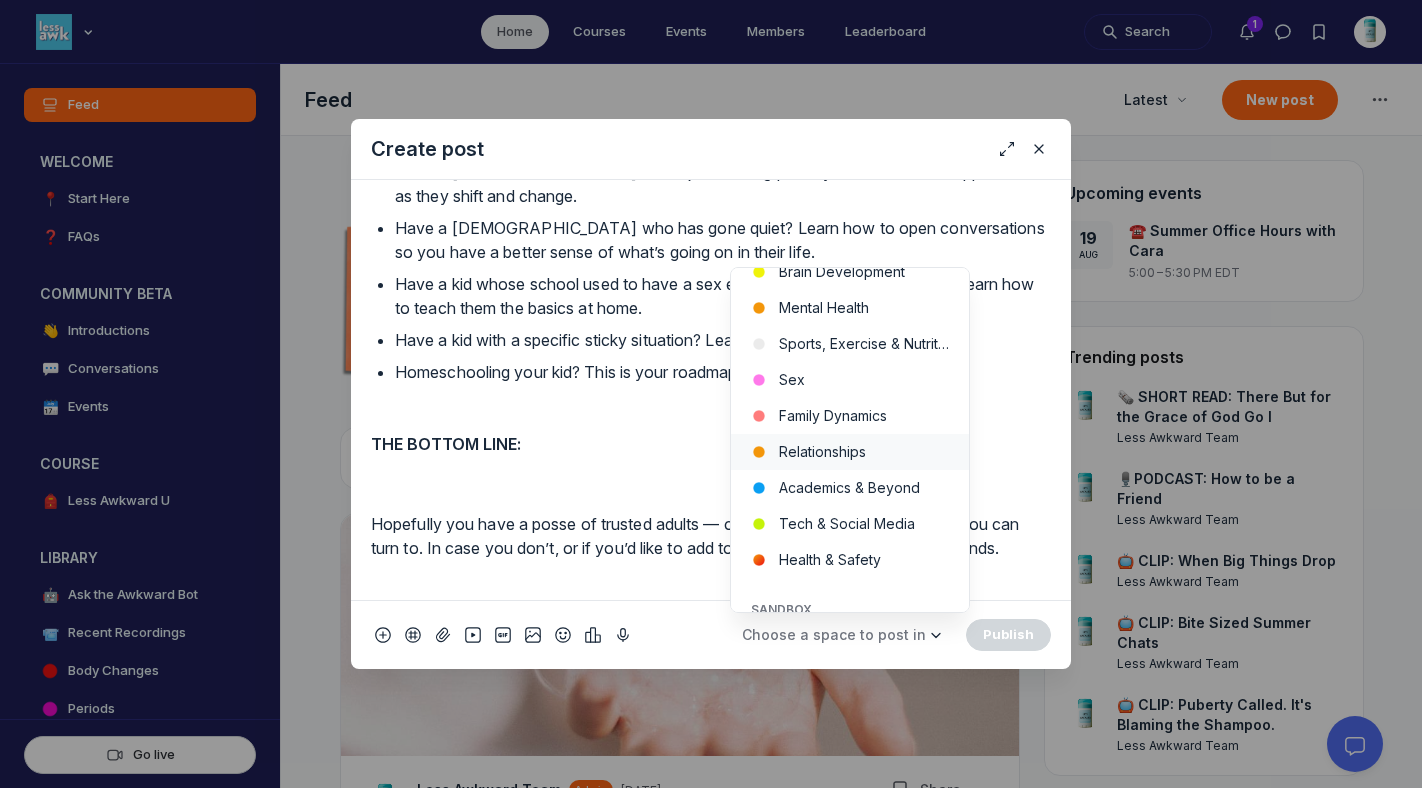 click on "Relationships" at bounding box center [850, 452] 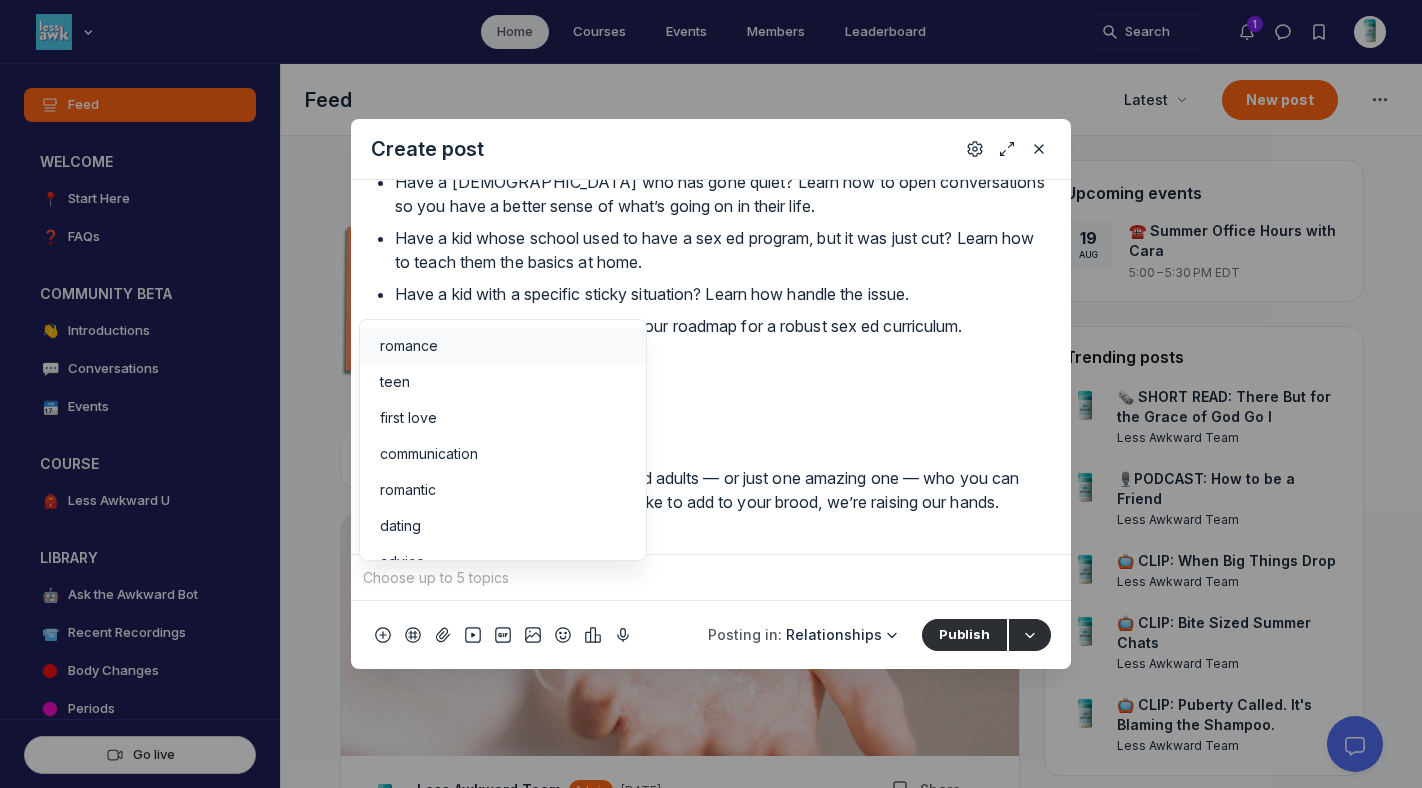 click at bounding box center (711, 578) 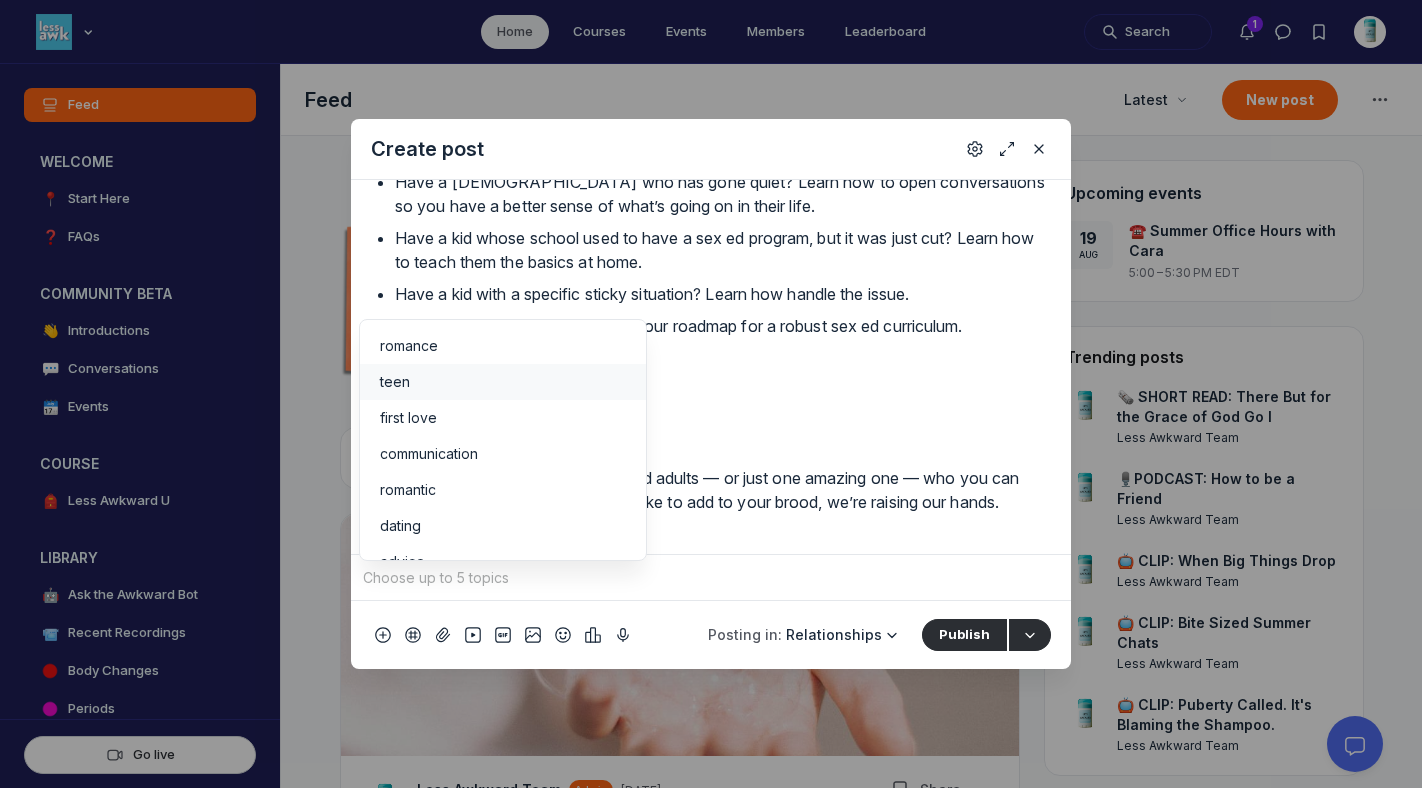 click on "teen" at bounding box center (503, 382) 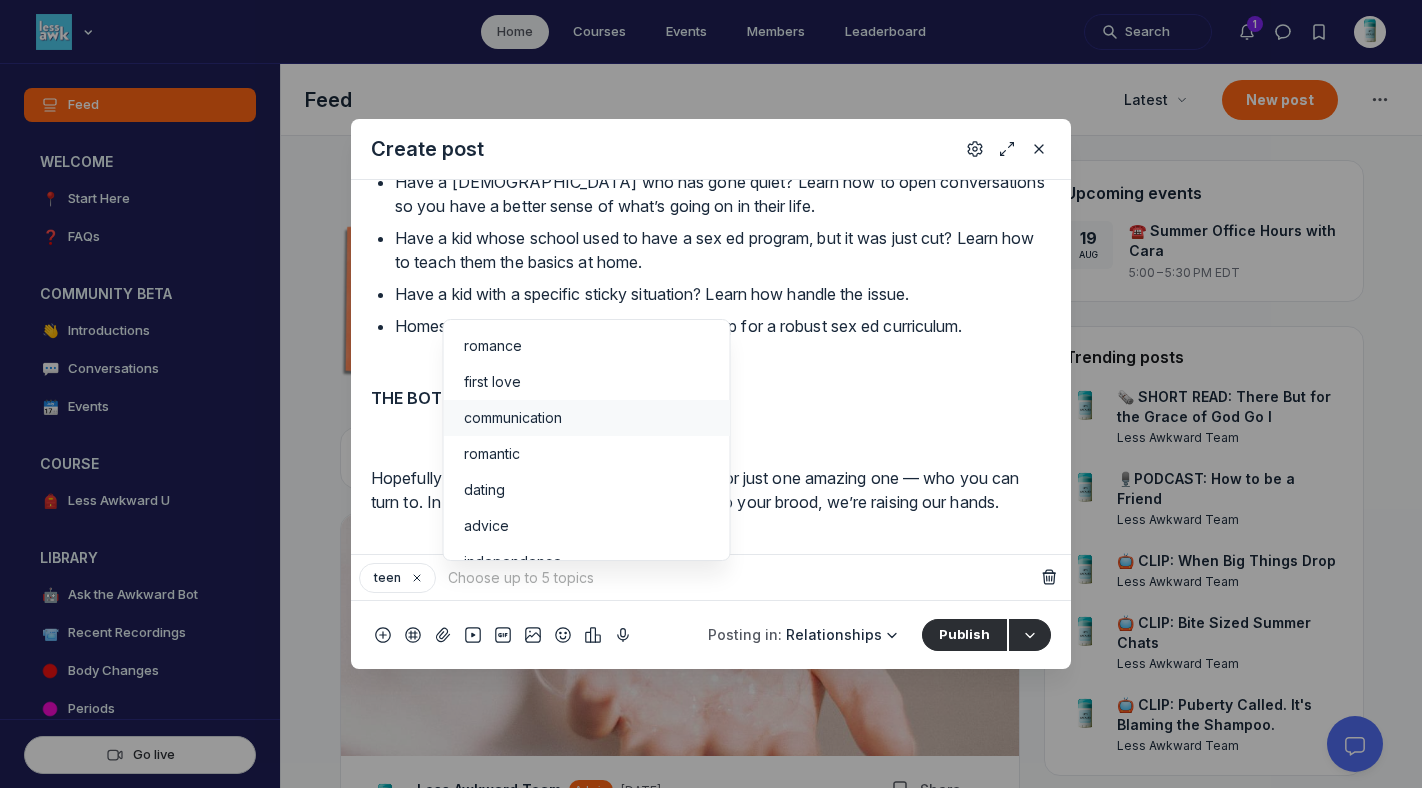click on "communication" at bounding box center [513, 418] 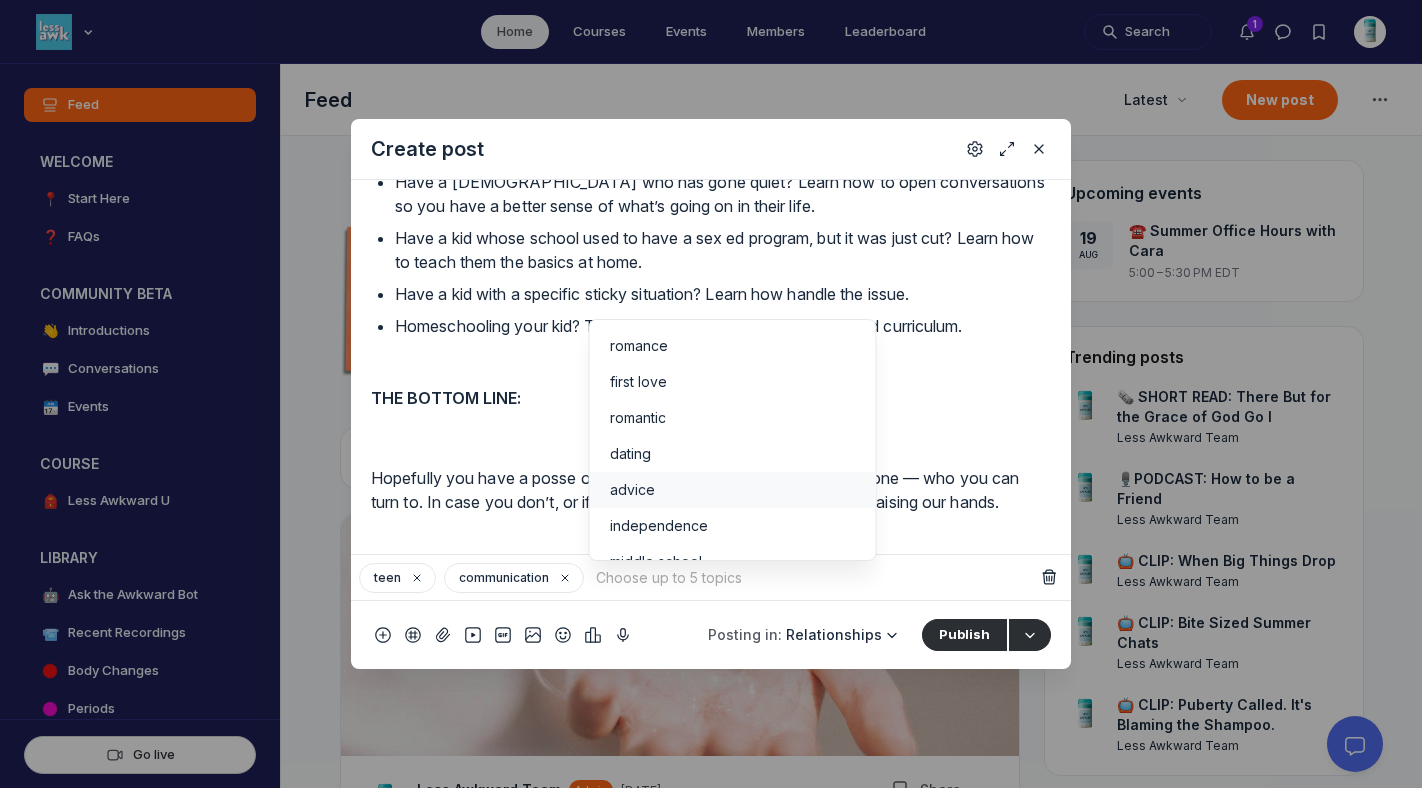 click on "advice" at bounding box center [733, 490] 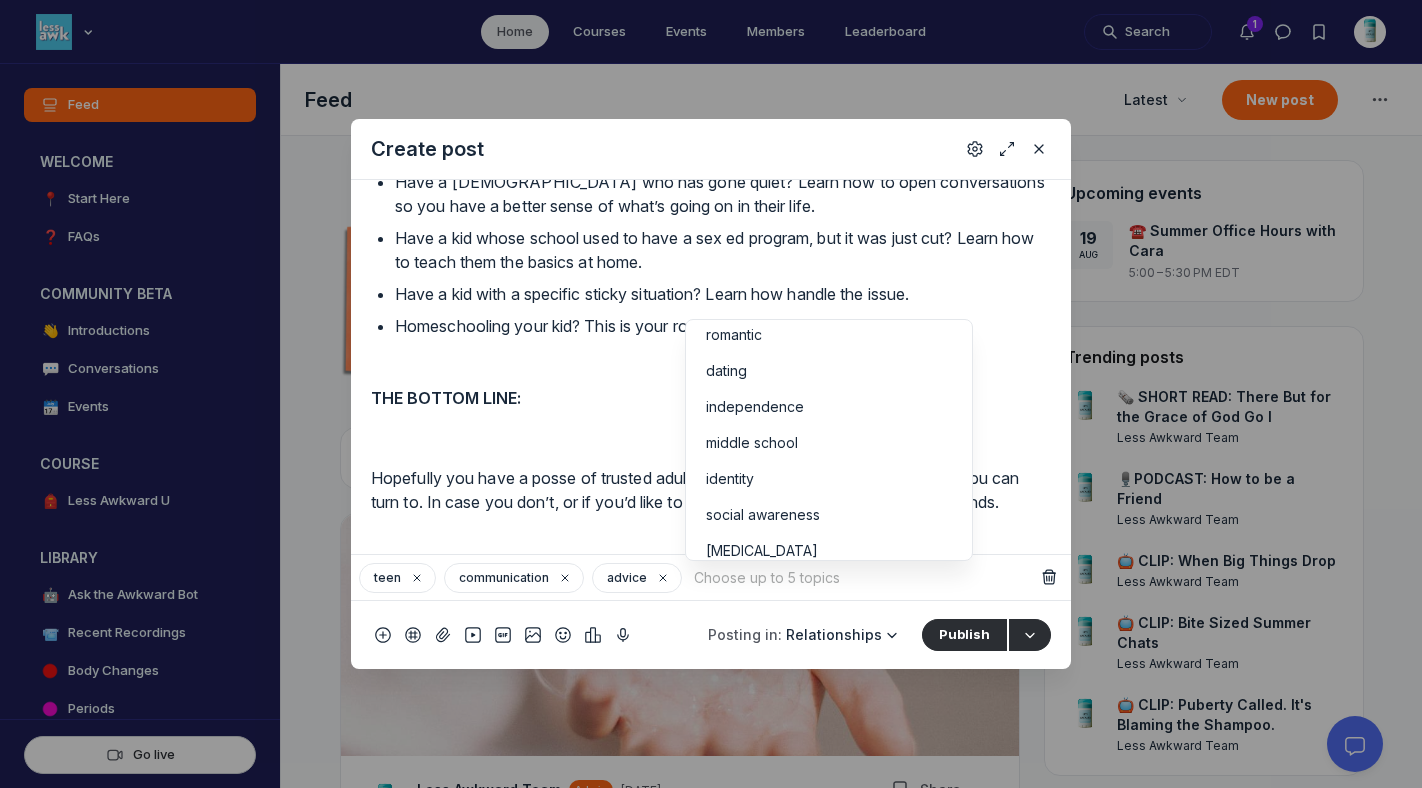 scroll, scrollTop: 184, scrollLeft: 0, axis: vertical 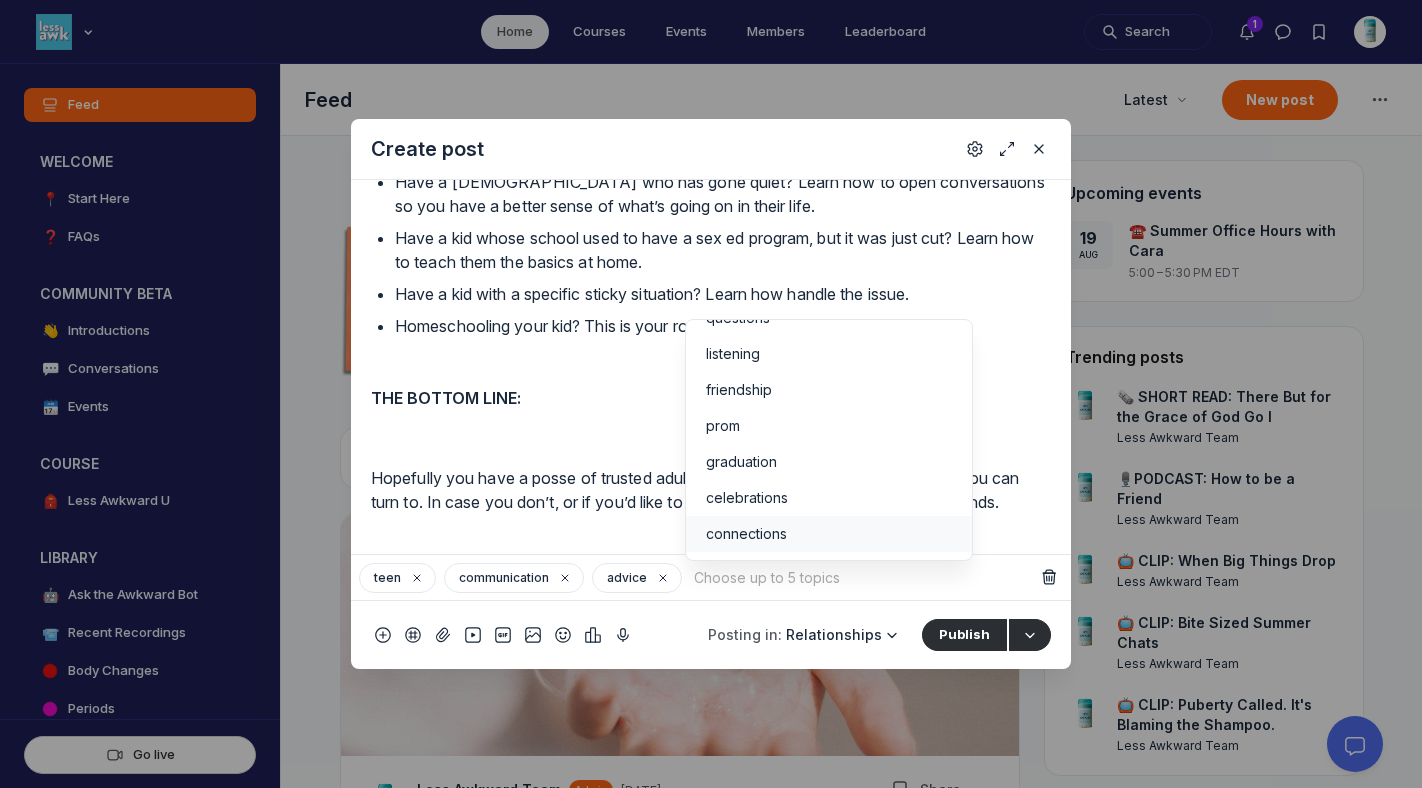 click on "connections" at bounding box center (829, 534) 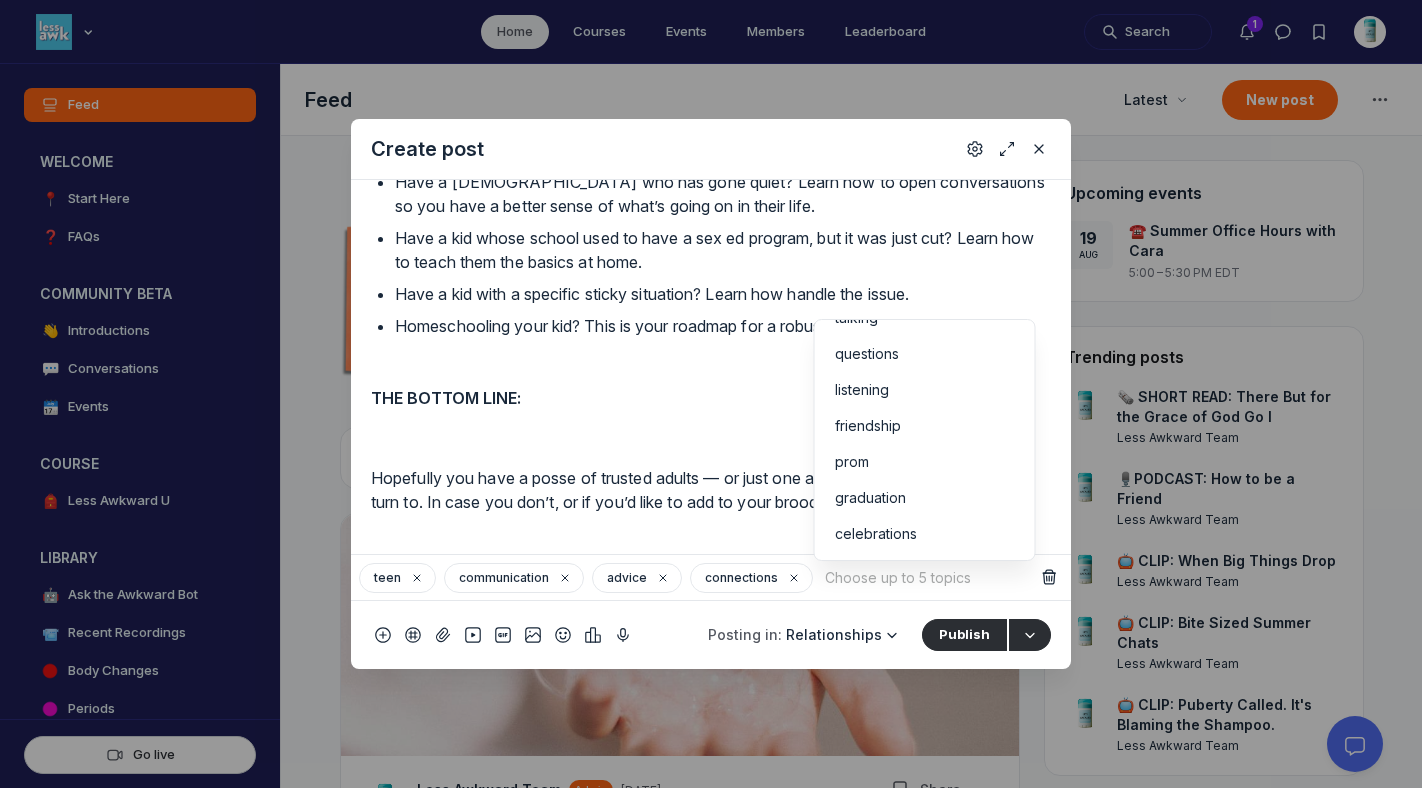 scroll, scrollTop: 352, scrollLeft: 0, axis: vertical 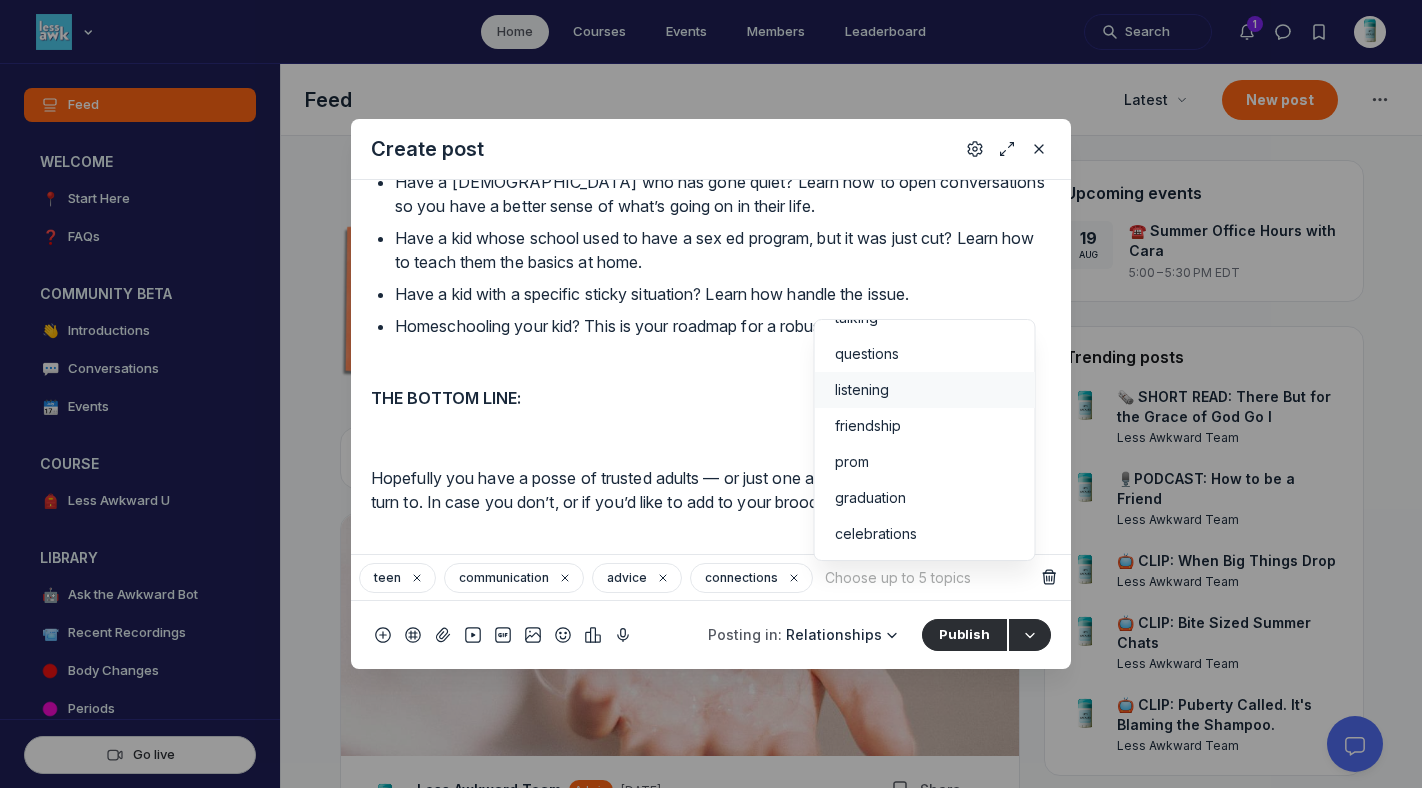 click on "listening" at bounding box center [925, 390] 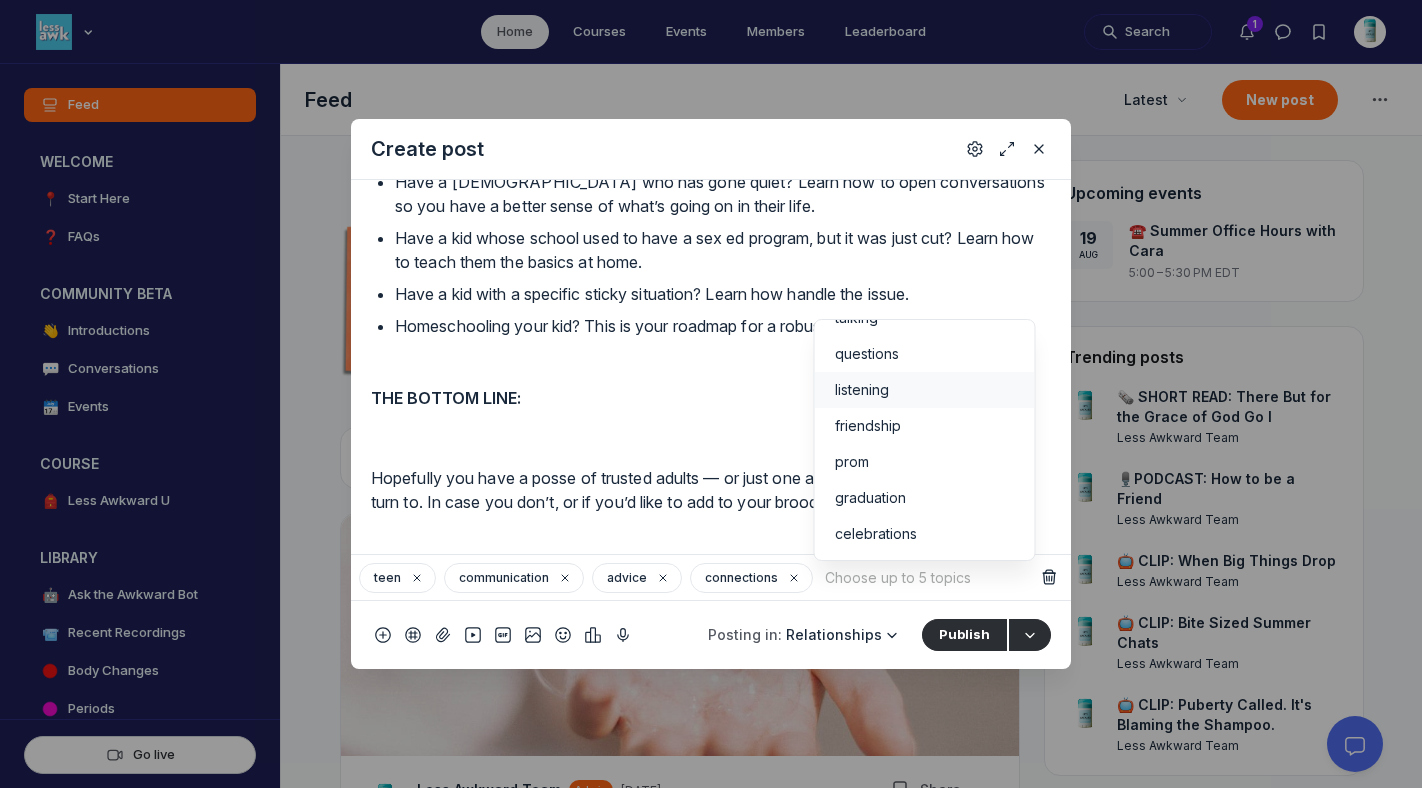 scroll, scrollTop: 411, scrollLeft: 0, axis: vertical 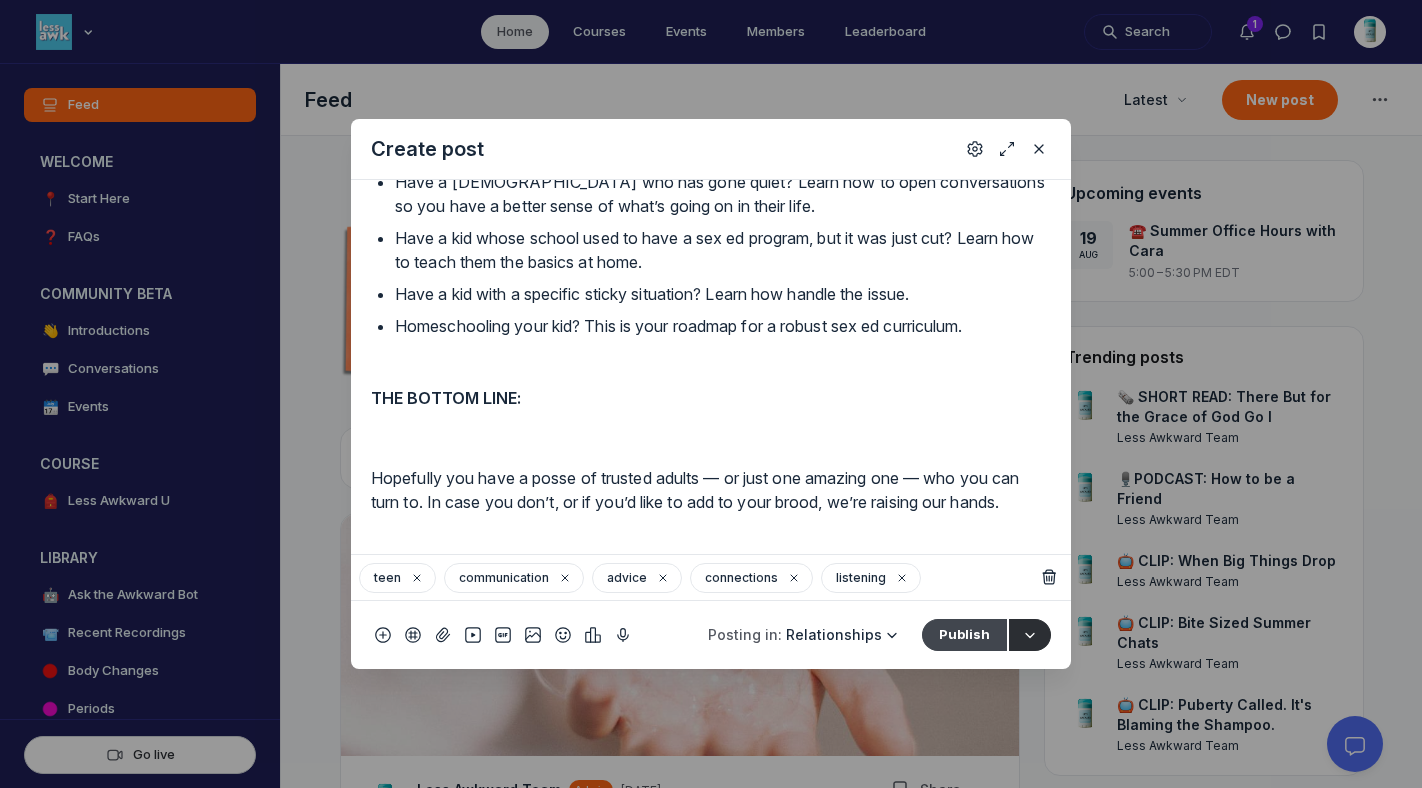click on "Publish" at bounding box center [964, 635] 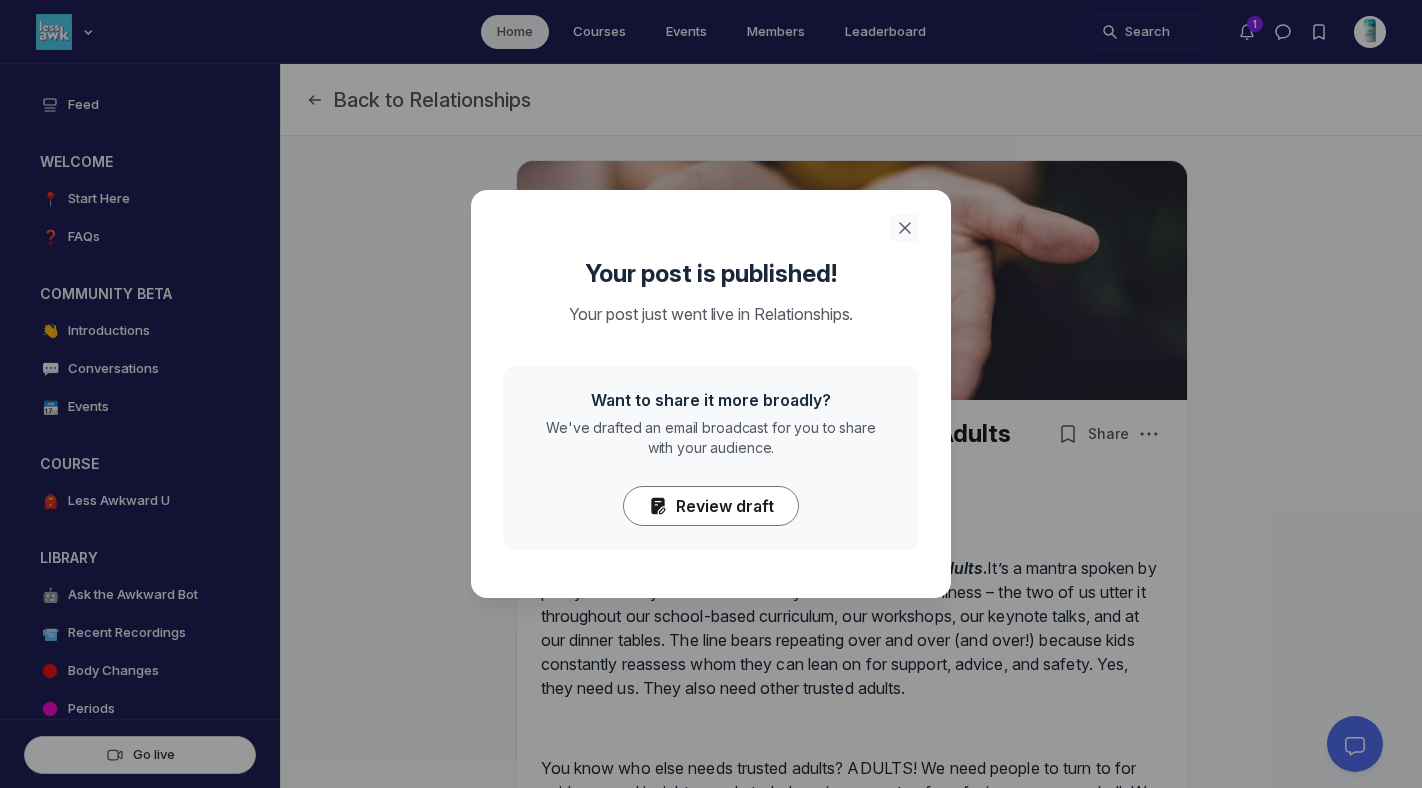 click 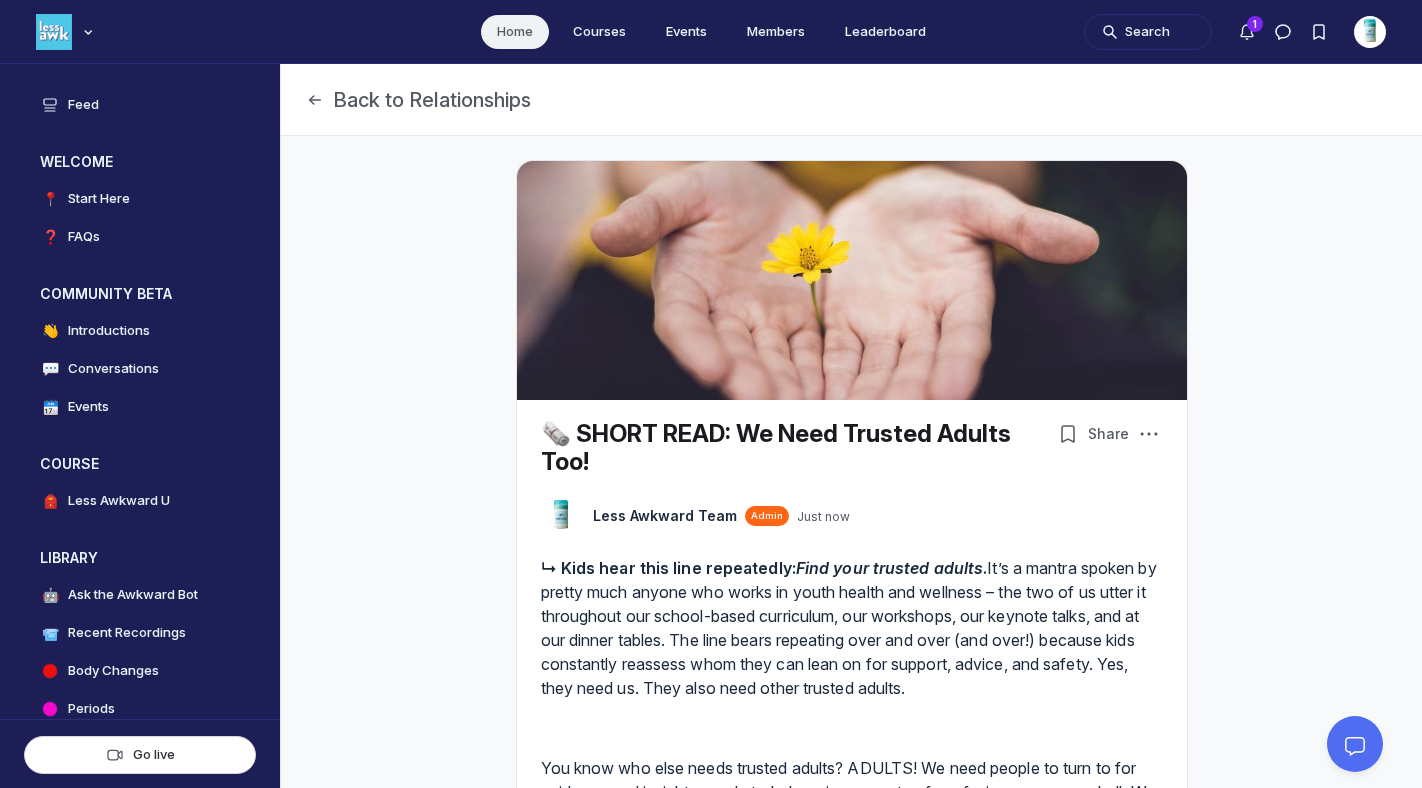 click on "Home" at bounding box center (515, 32) 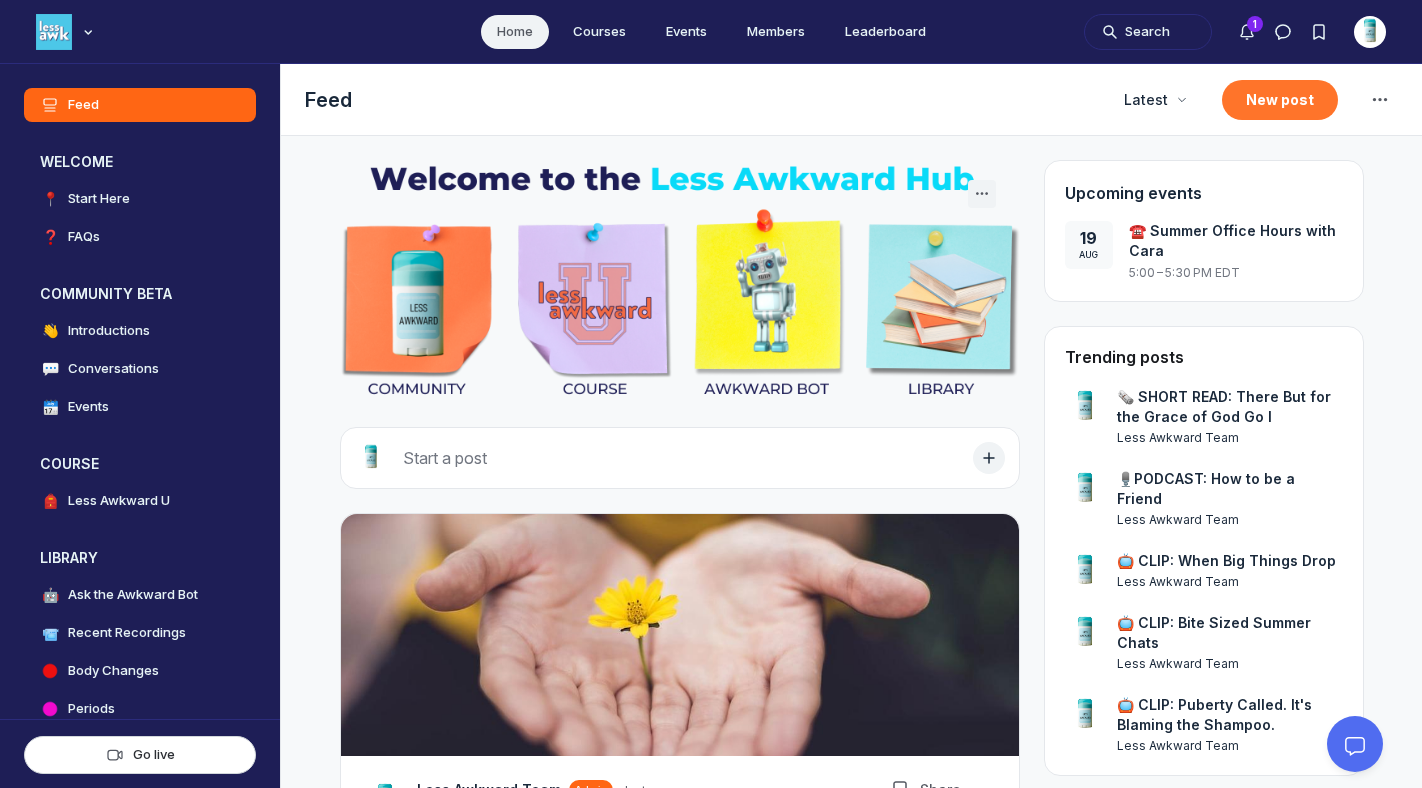 click on "New post" at bounding box center (1280, 100) 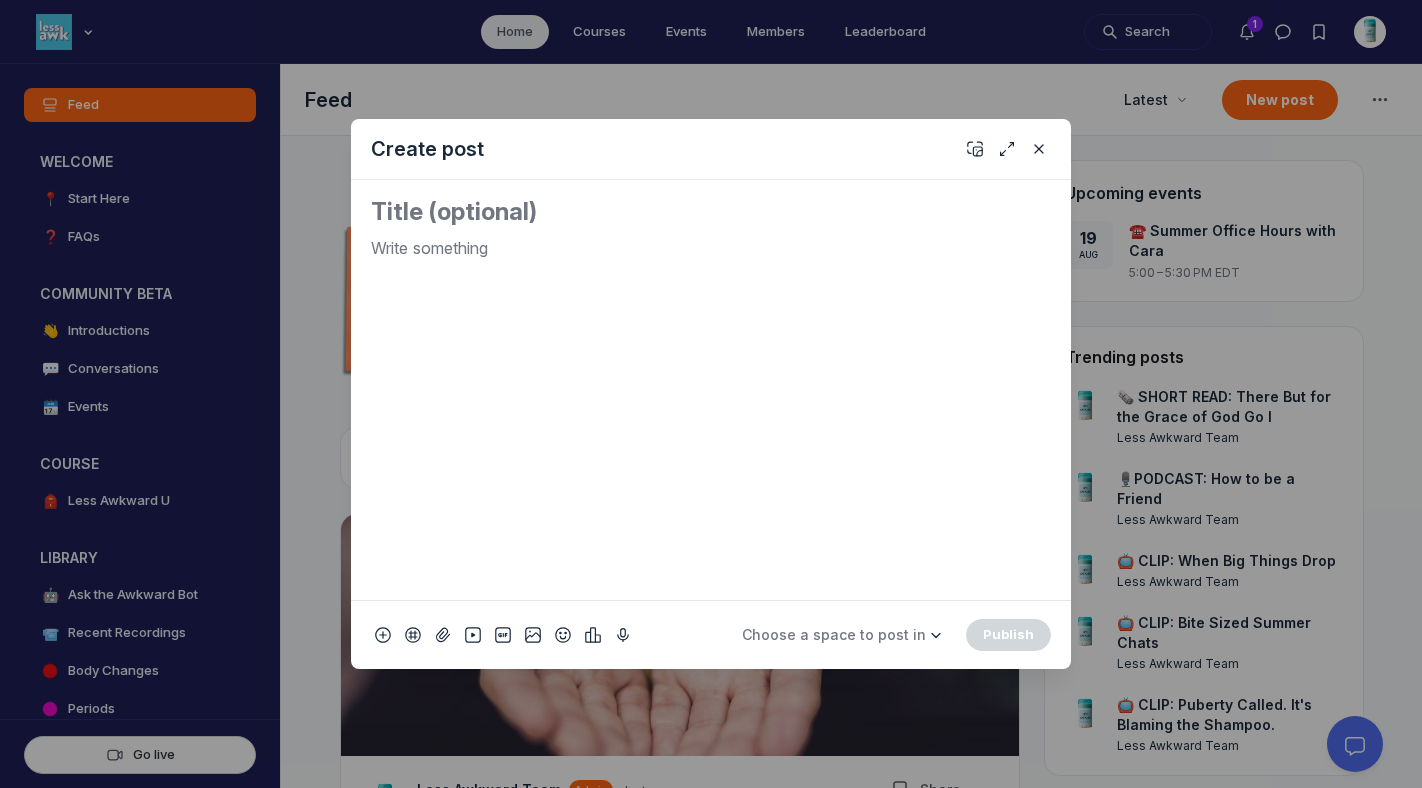 click at bounding box center [711, 410] 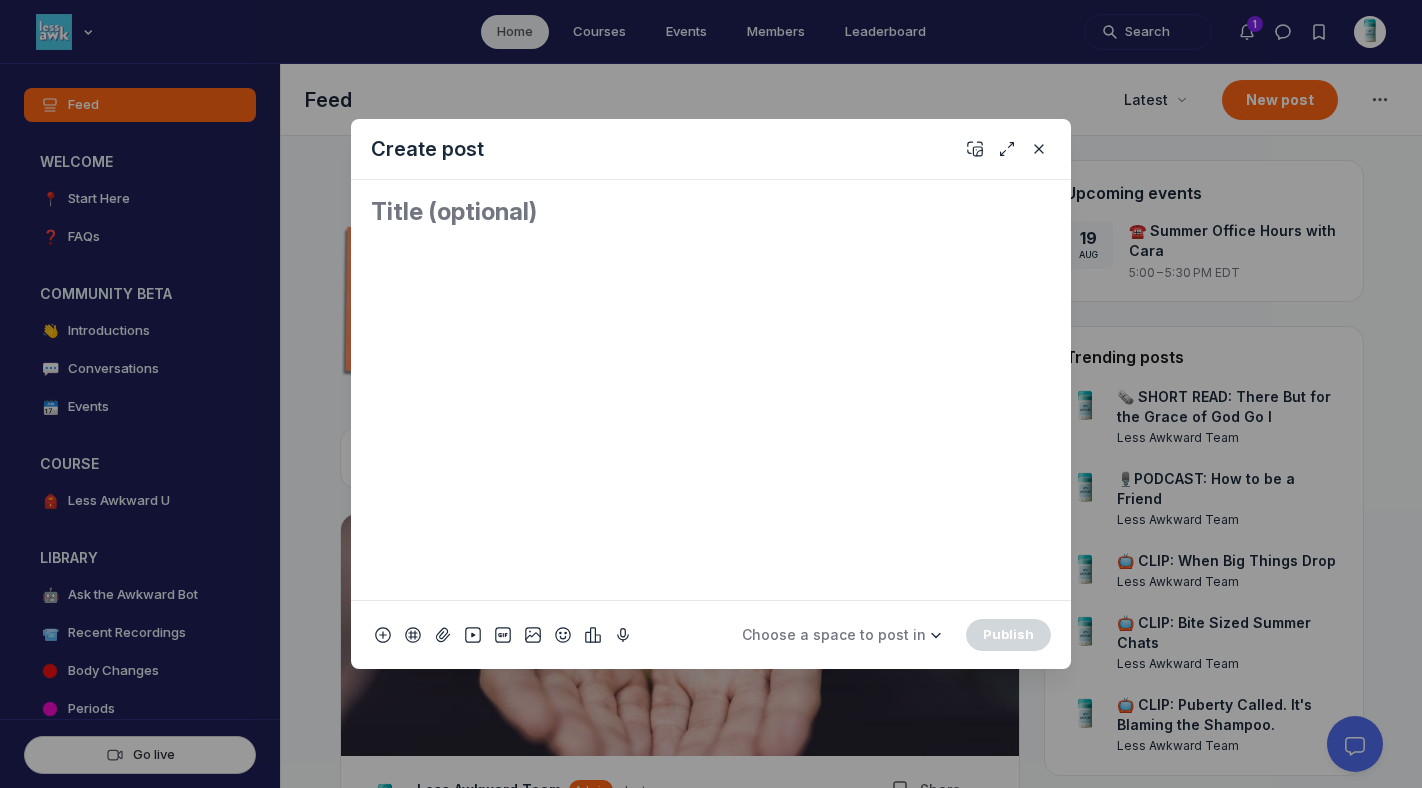 scroll, scrollTop: 1949, scrollLeft: 0, axis: vertical 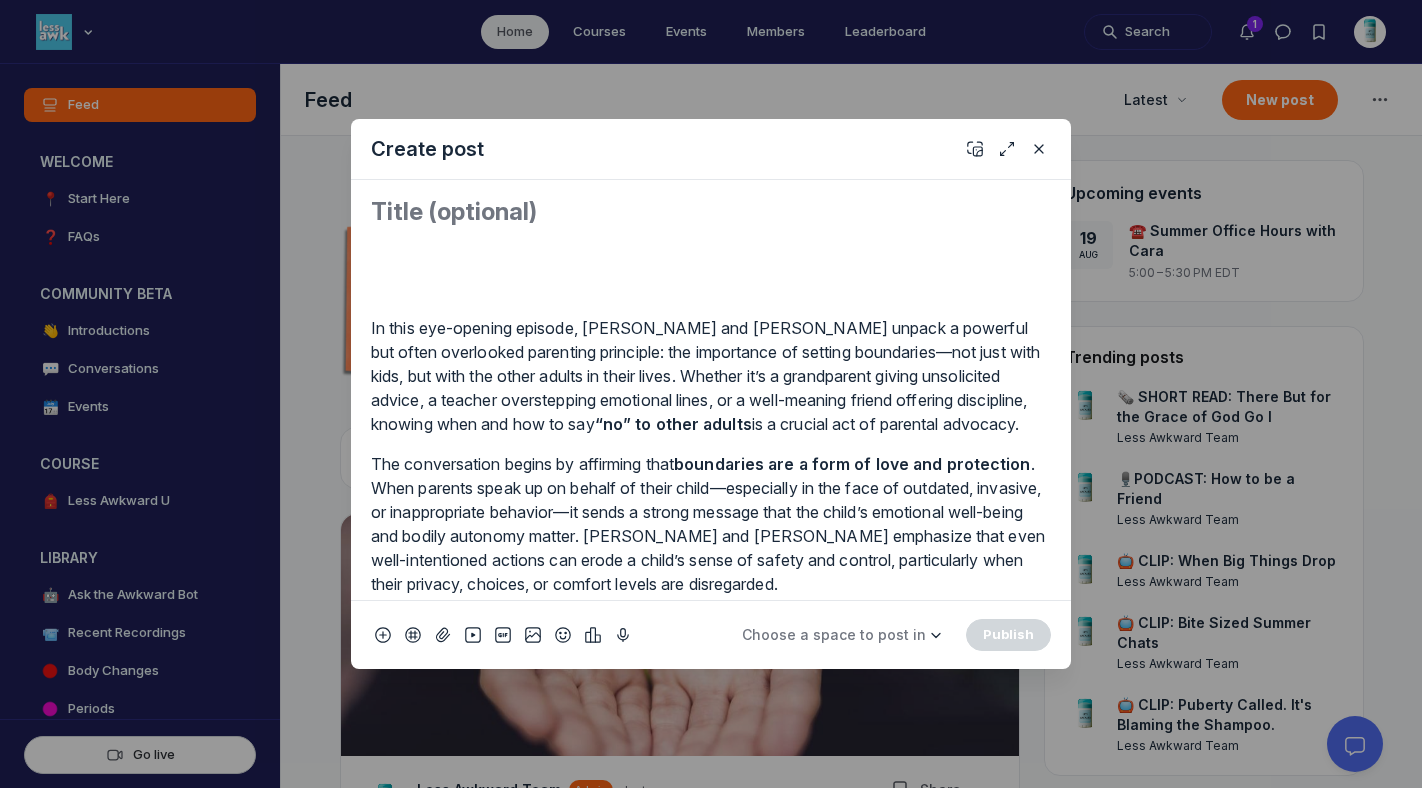 click on "In this eye-opening episode, [PERSON_NAME] and [PERSON_NAME] unpack a powerful but often overlooked parenting principle: the importance of setting boundaries—not just with kids, but with the other adults in their lives. Whether it’s a grandparent giving unsolicited advice, a teacher overstepping emotional lines, or a well-meaning friend offering discipline, knowing when and how to say  “no” to other adults  is a crucial act of parental advocacy. The conversation begins by affirming that  boundaries are a form of love and protection . When parents speak up on behalf of their child—especially in the face of outdated, invasive, or inappropriate behavior—it sends a strong message that the child’s emotional well-being and bodily autonomy matter. [PERSON_NAME] and [PERSON_NAME] emphasize that even well-intentioned actions can erode a child’s sense of safety and control, particularly when their privacy, choices, or comfort levels are disregarded. Inner Circle (Family) Chosen Family Community Adults ." at bounding box center [711, 1356] 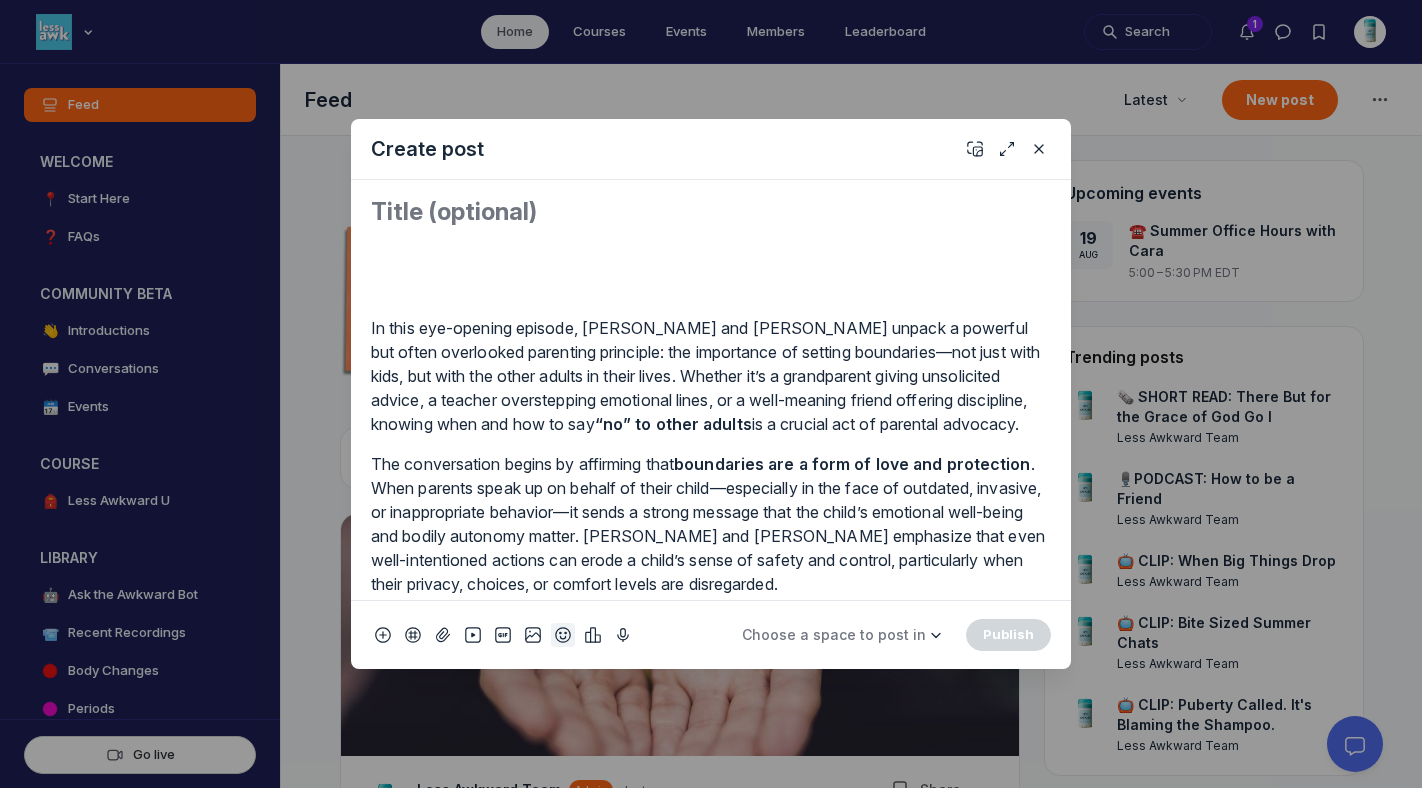 click 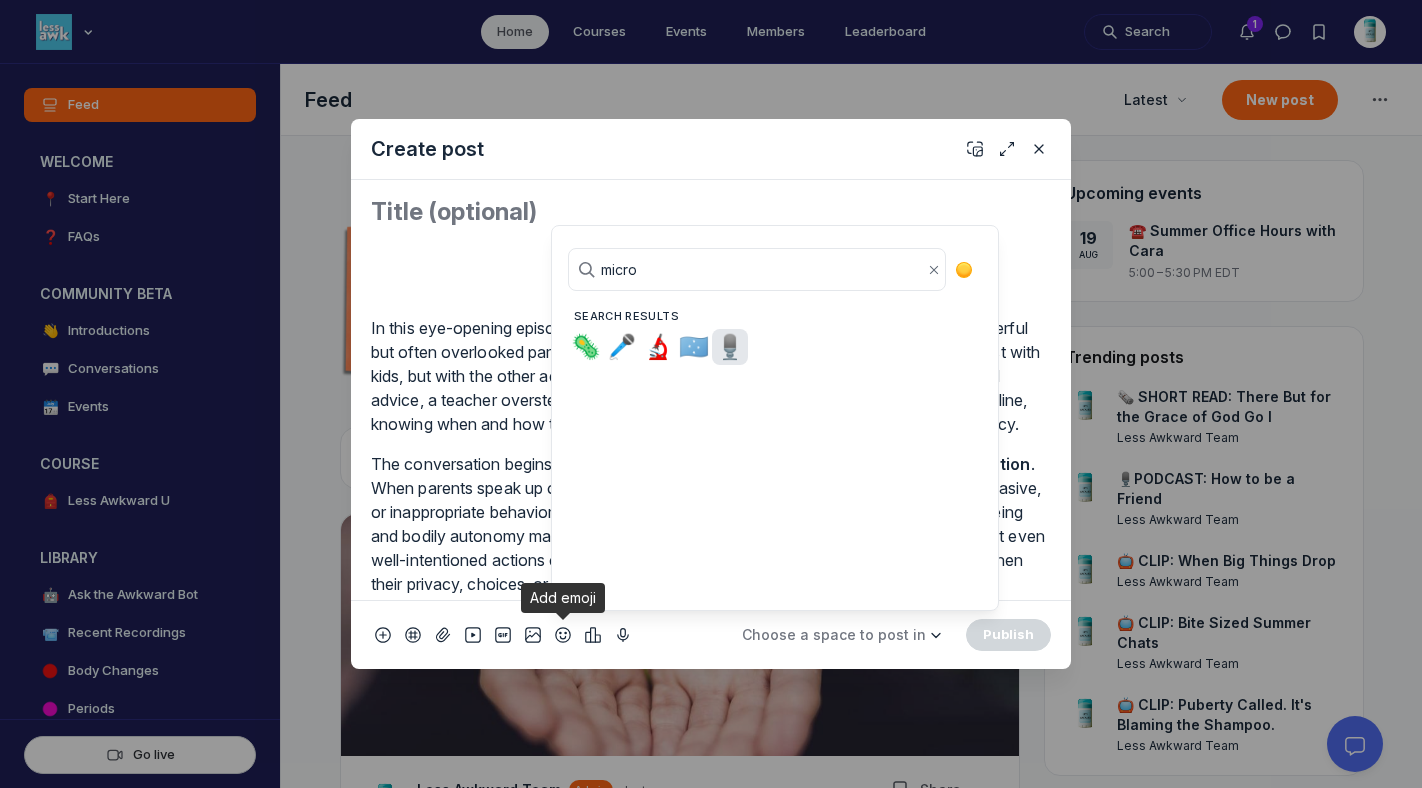 type on "micro" 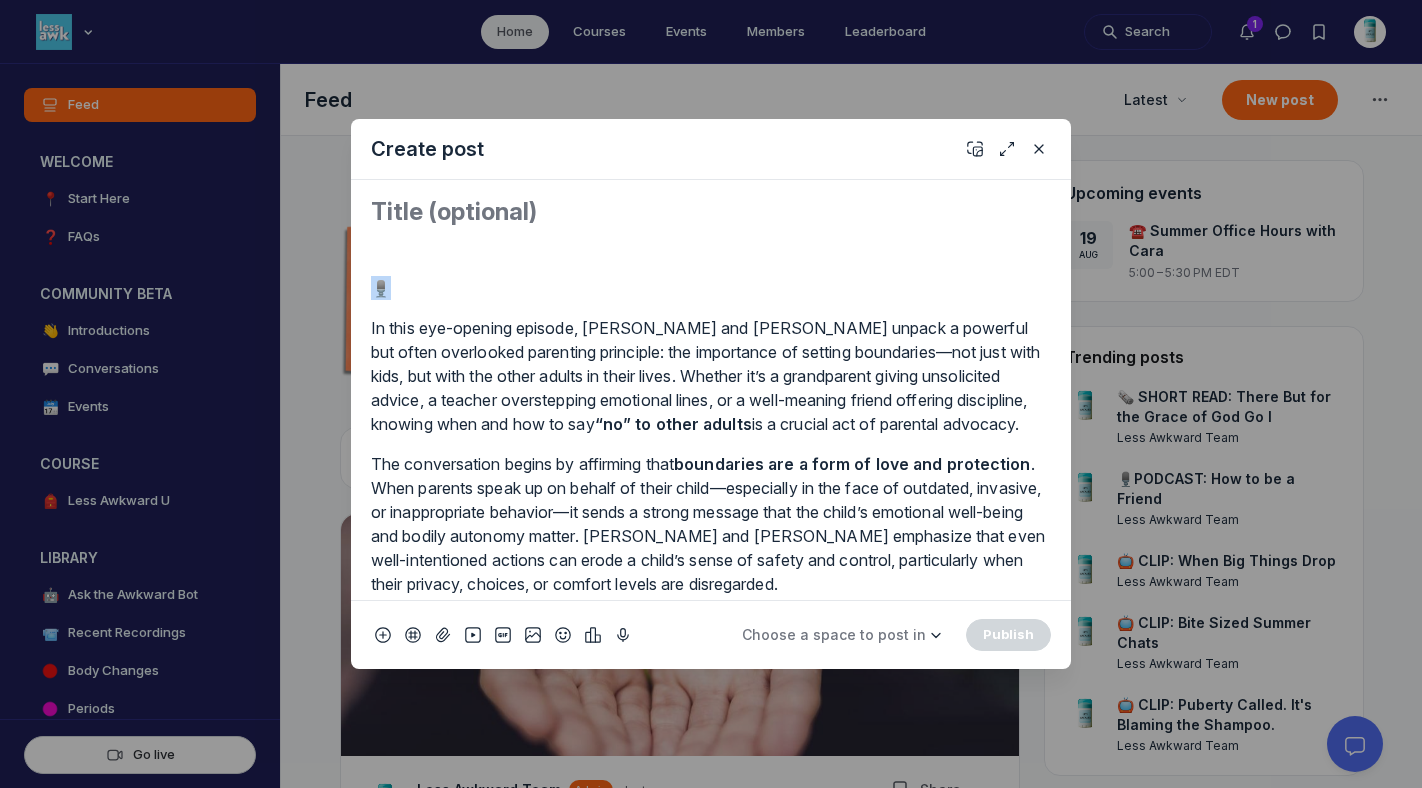 drag, startPoint x: 394, startPoint y: 287, endPoint x: 345, endPoint y: 282, distance: 49.25444 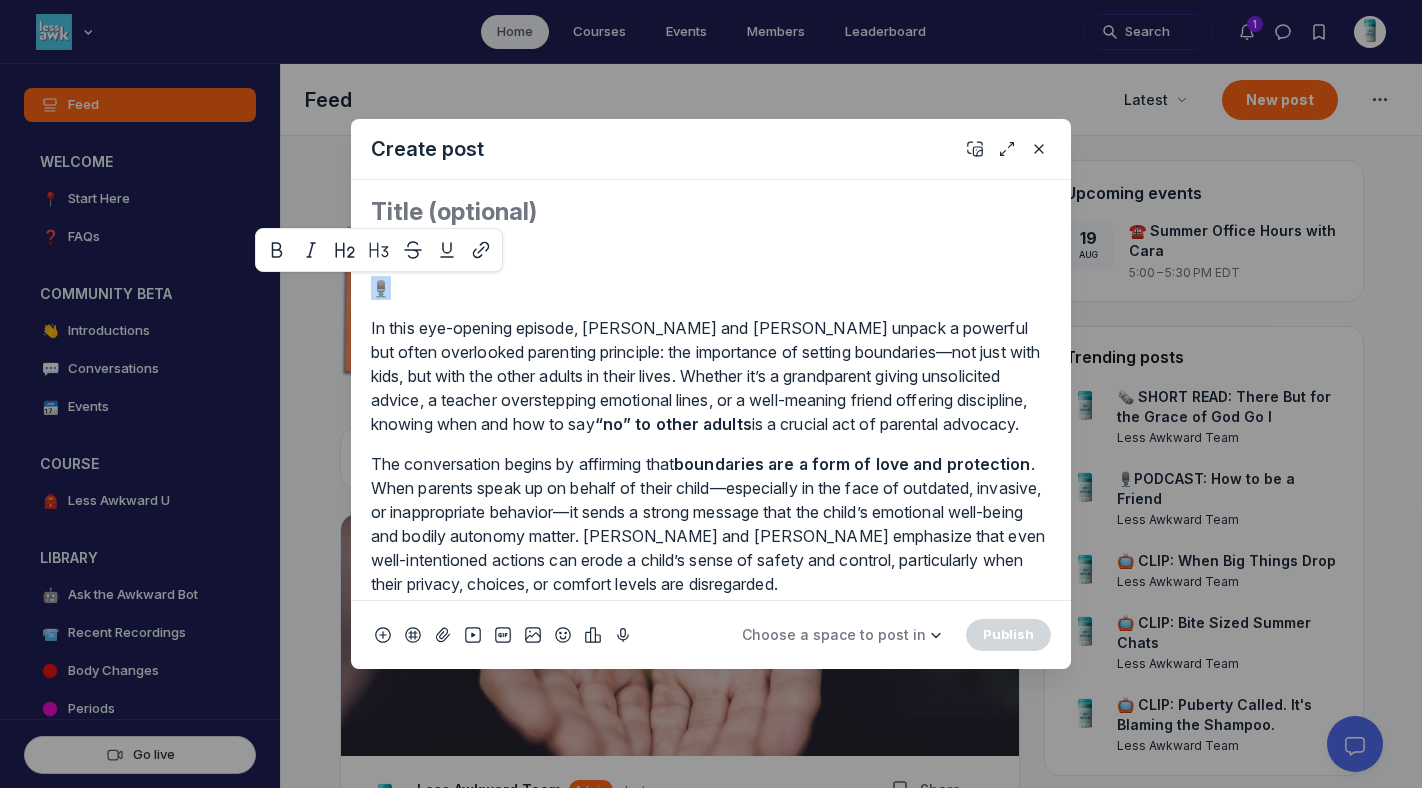 copy on "🎙️" 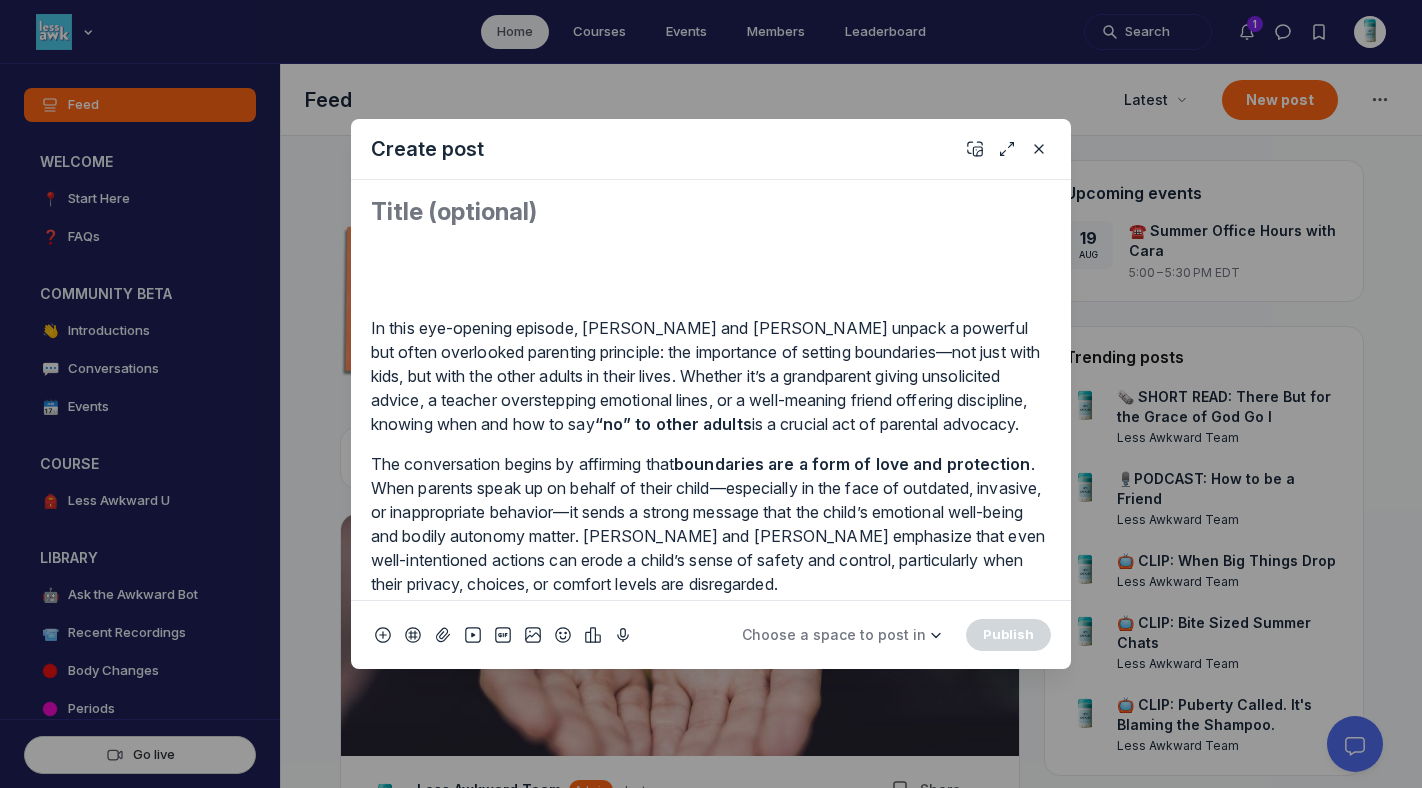click at bounding box center (711, 212) 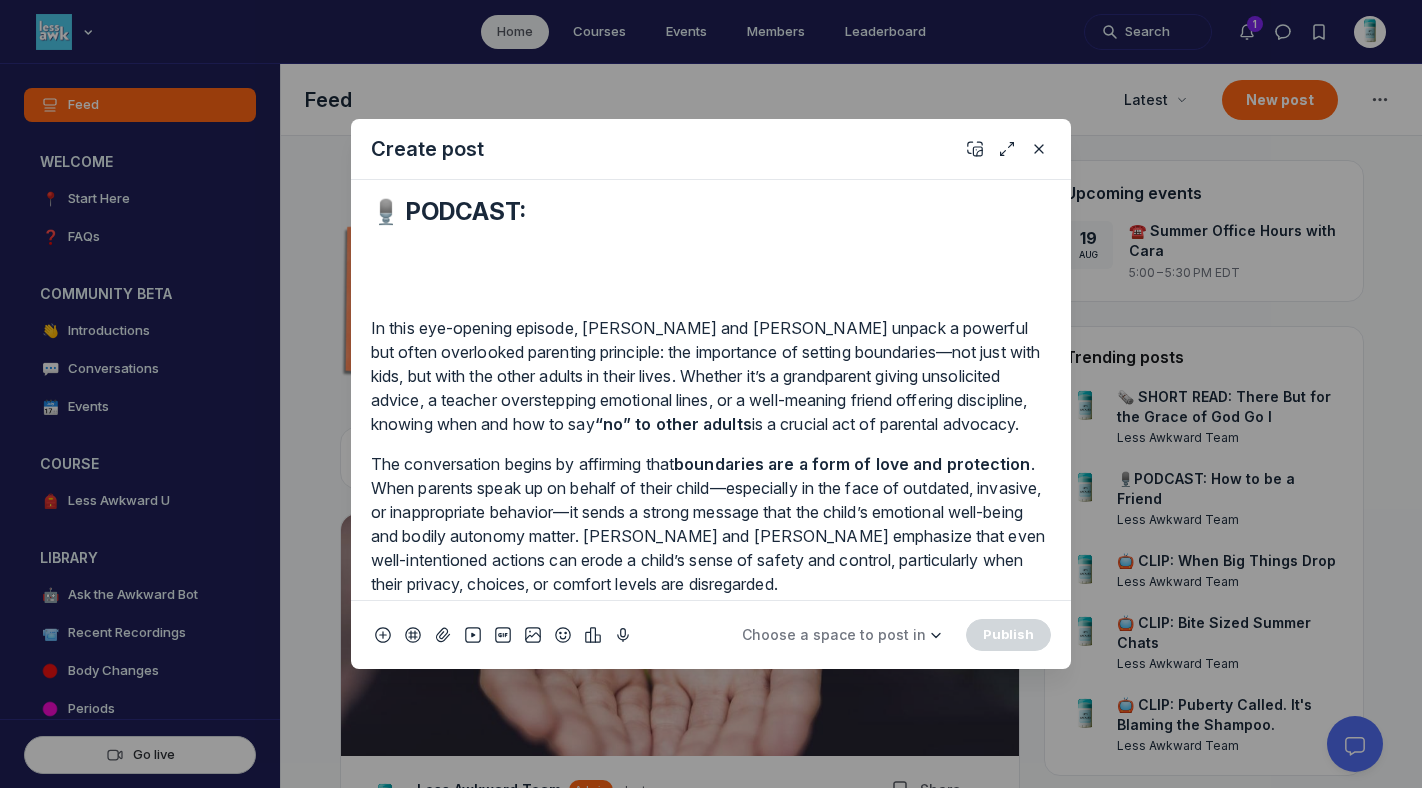 paste on "Setting Boundaries with Other Adults" 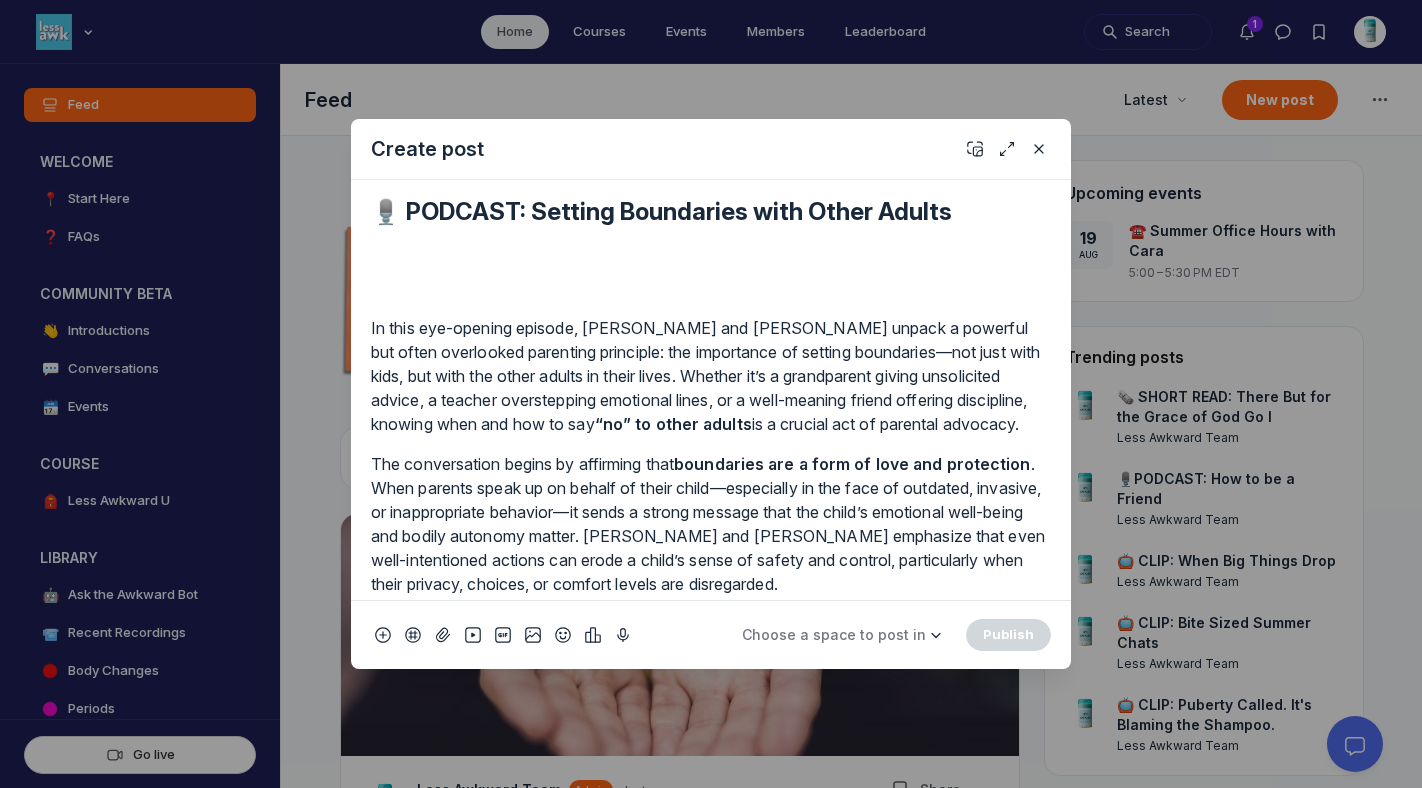 type on "🎙️ PODCAST: Setting Boundaries with Other Adults" 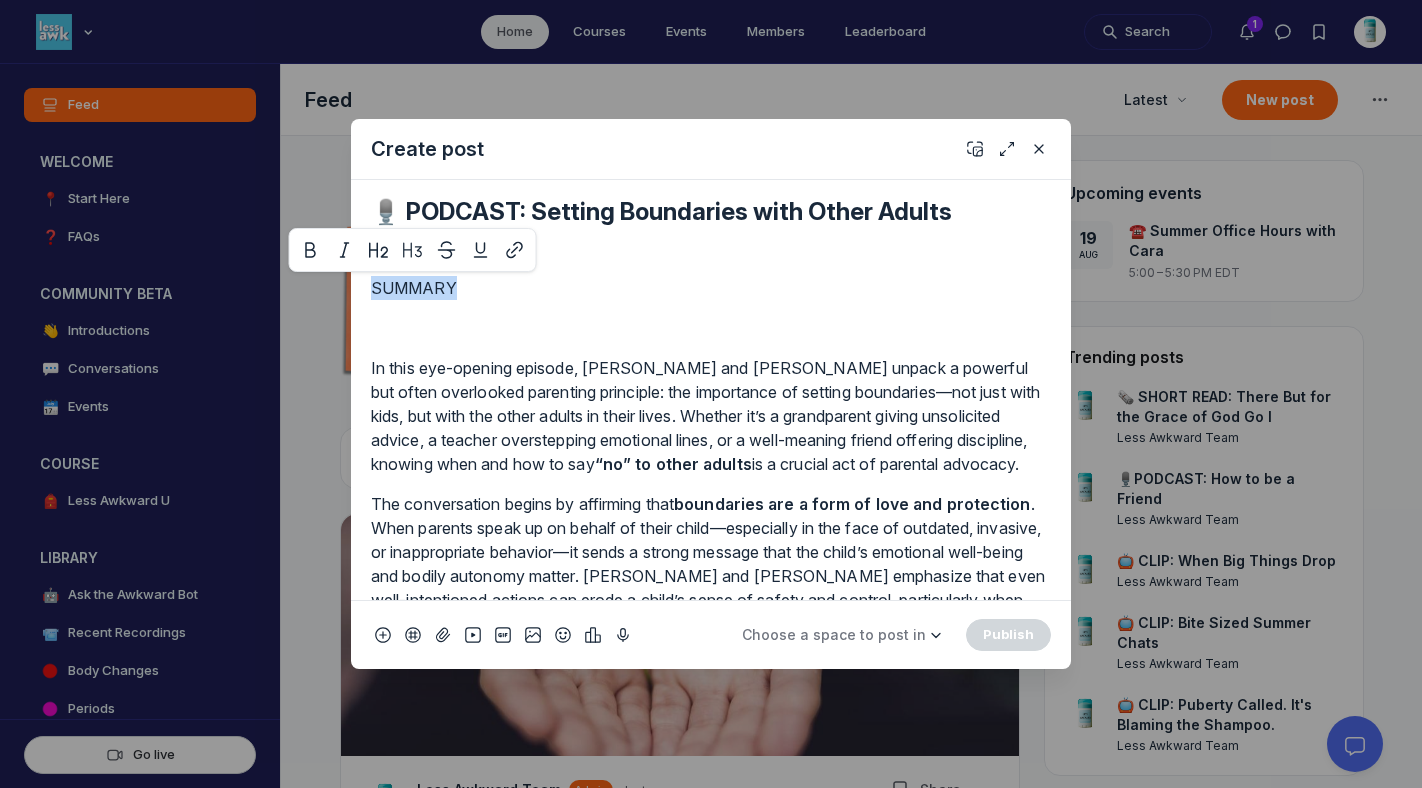 drag, startPoint x: 467, startPoint y: 274, endPoint x: 492, endPoint y: 292, distance: 30.805843 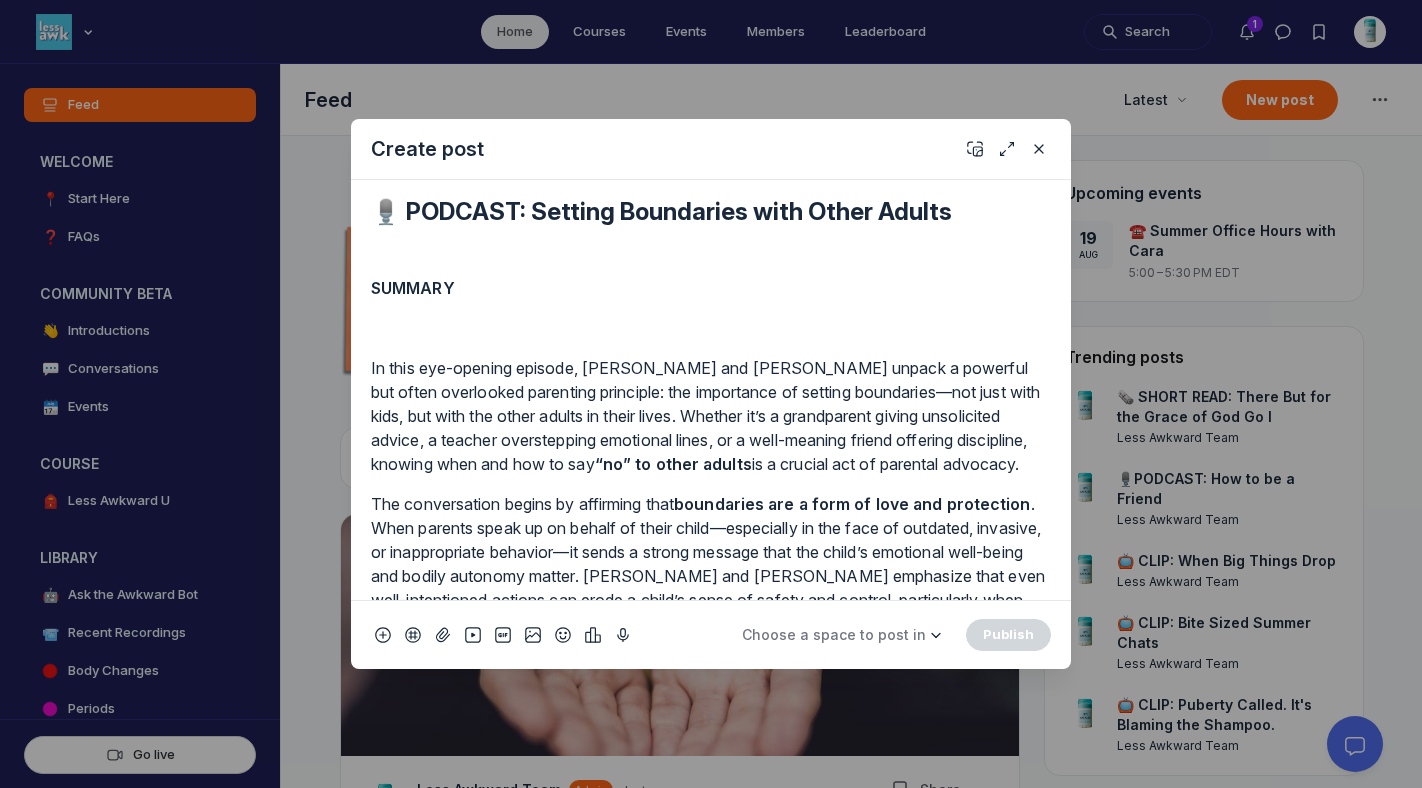 click at bounding box center (711, 328) 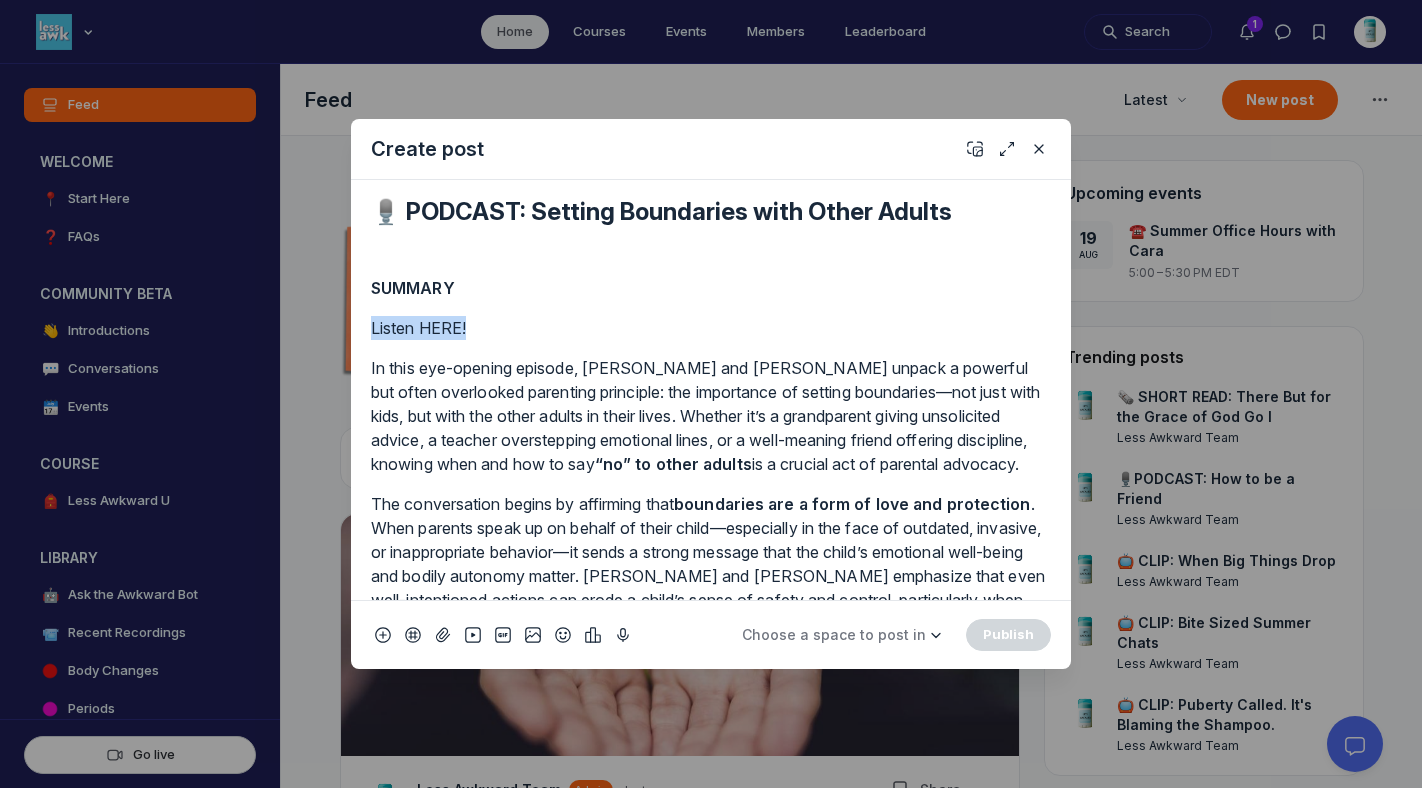 drag, startPoint x: 471, startPoint y: 335, endPoint x: 306, endPoint y: 314, distance: 166.331 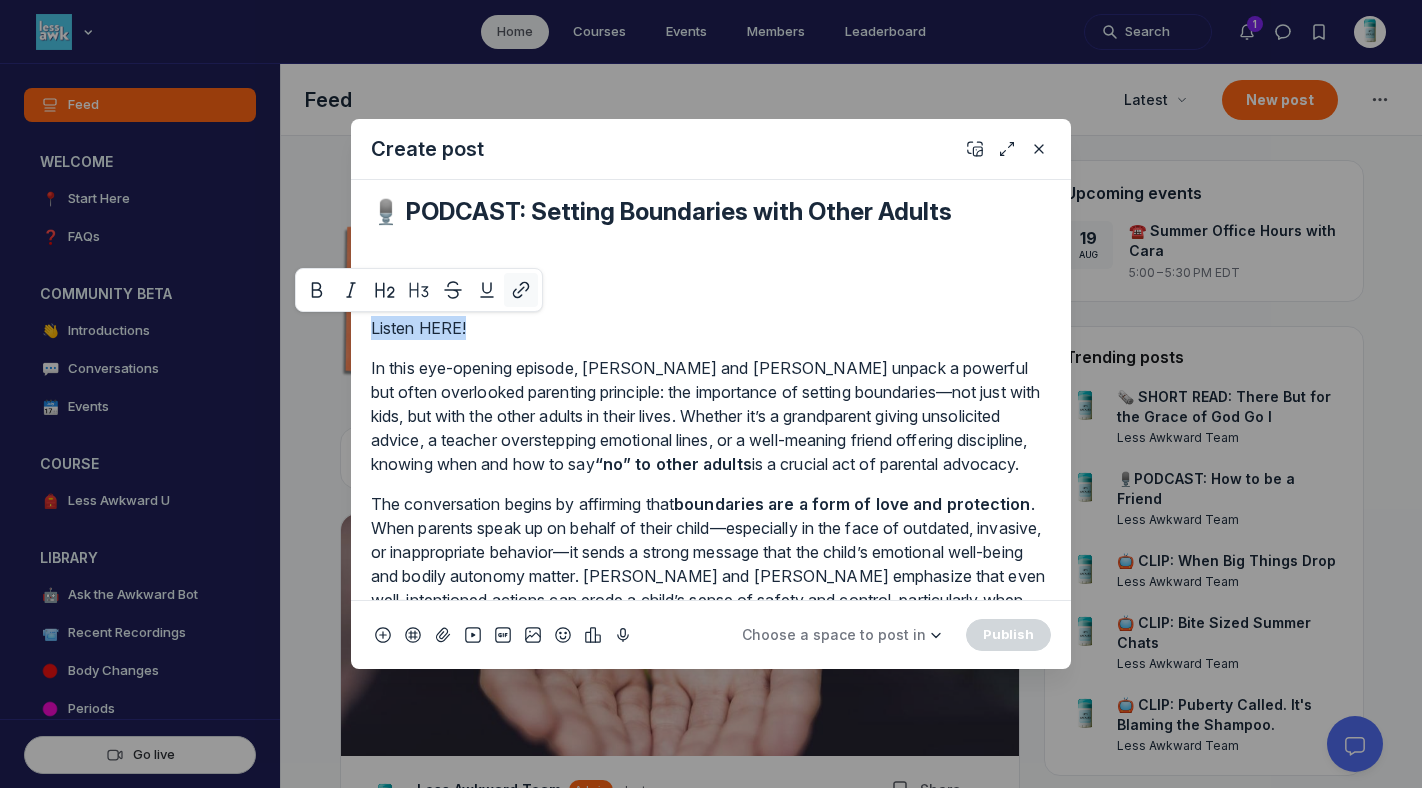click at bounding box center [521, 290] 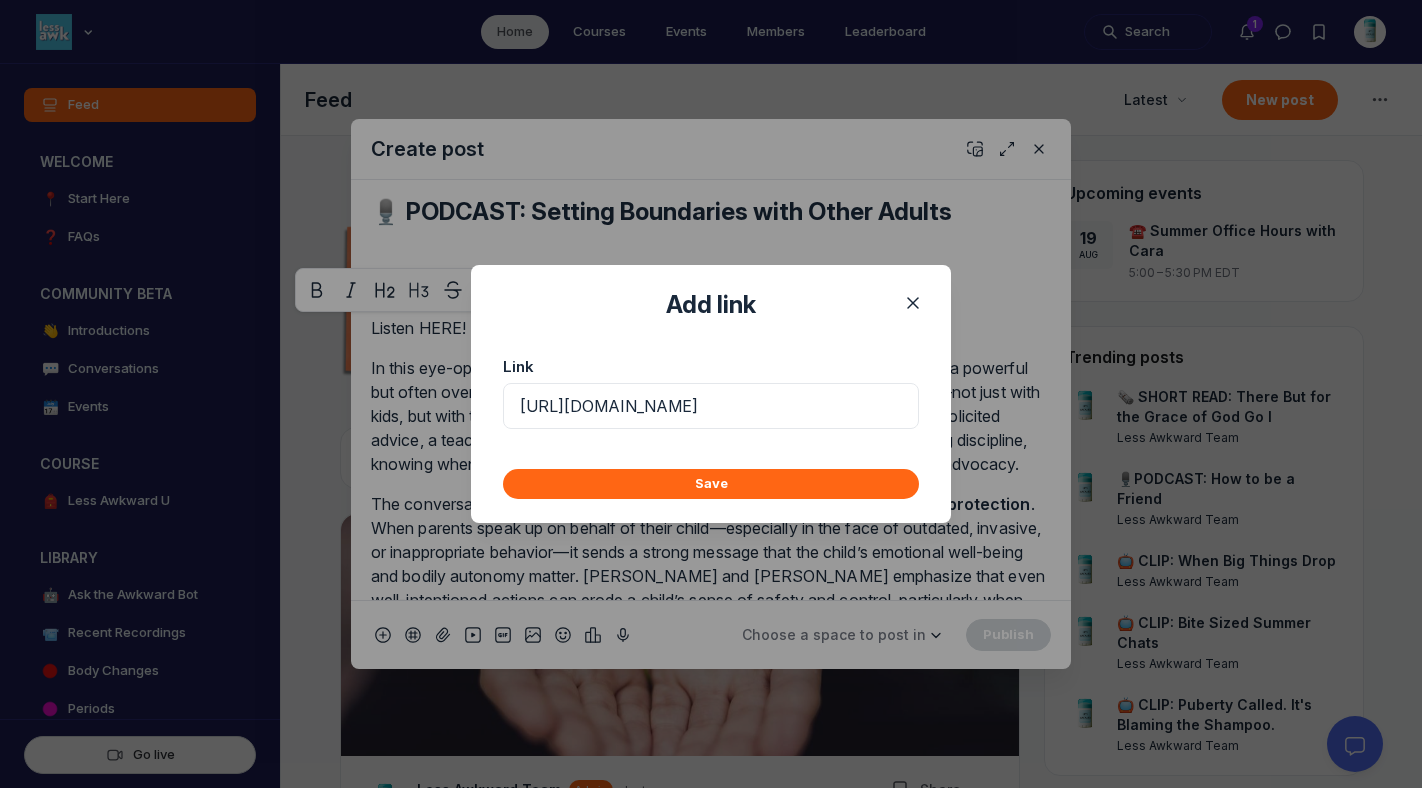 scroll, scrollTop: 0, scrollLeft: 450, axis: horizontal 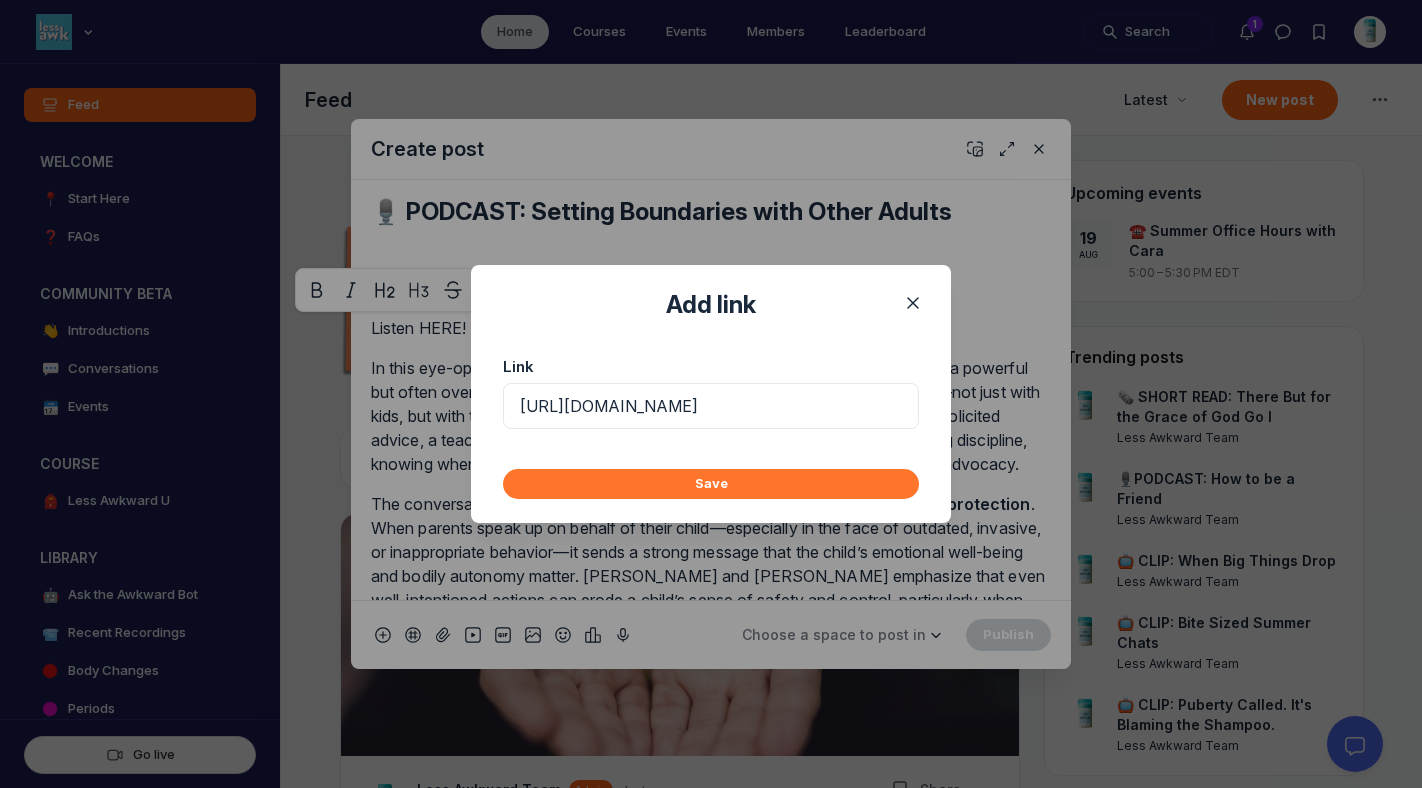 type on "[URL][DOMAIN_NAME]" 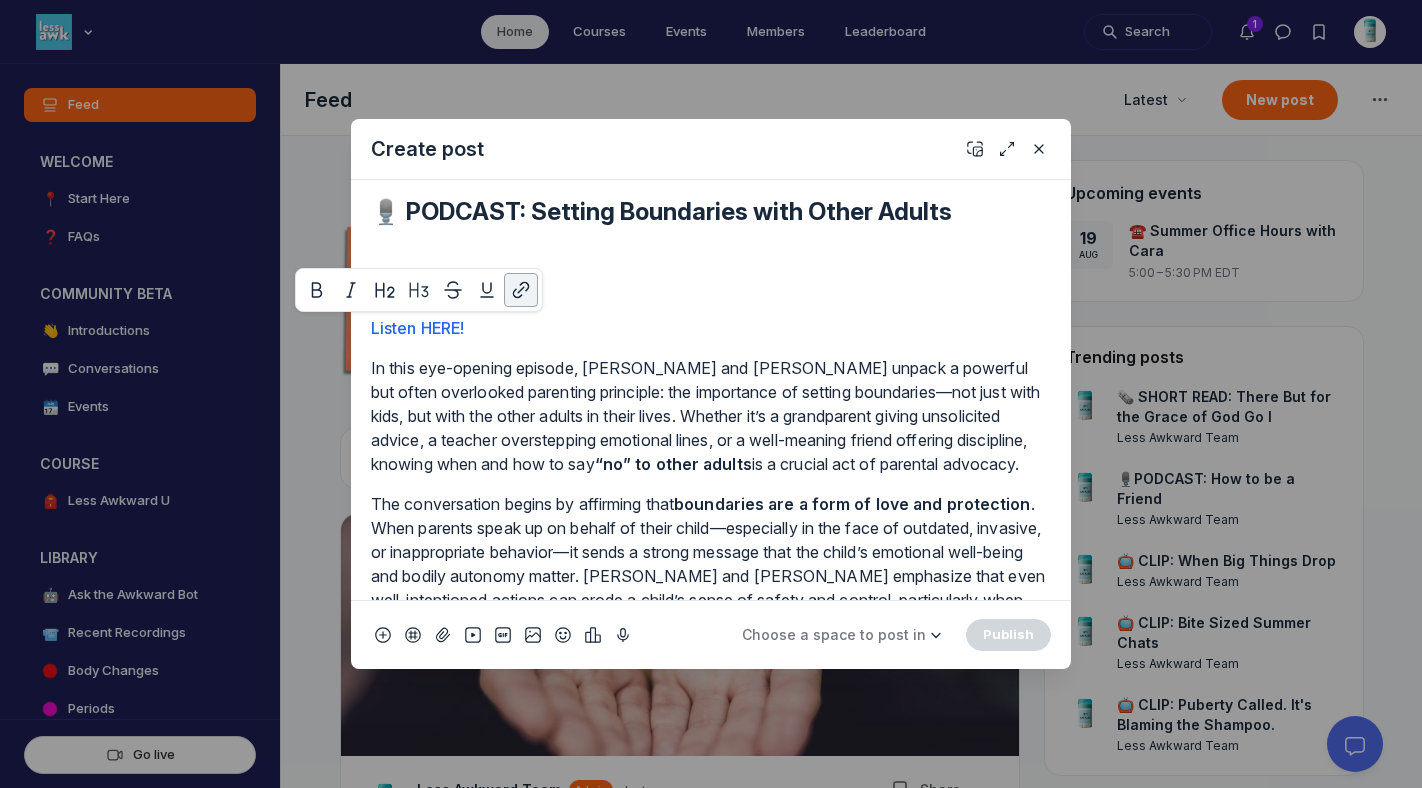scroll, scrollTop: 0, scrollLeft: 0, axis: both 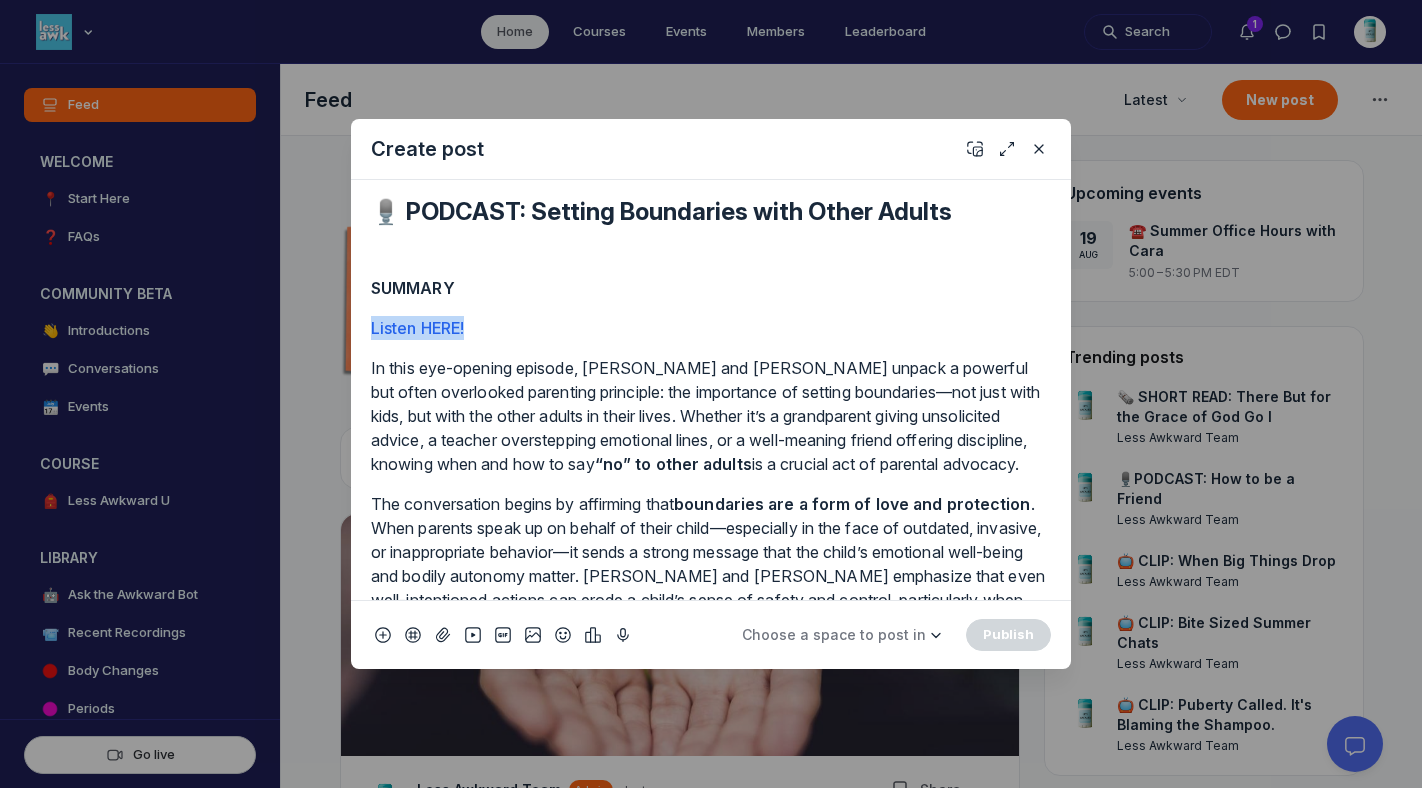 click on "Listen HERE!" at bounding box center (711, 328) 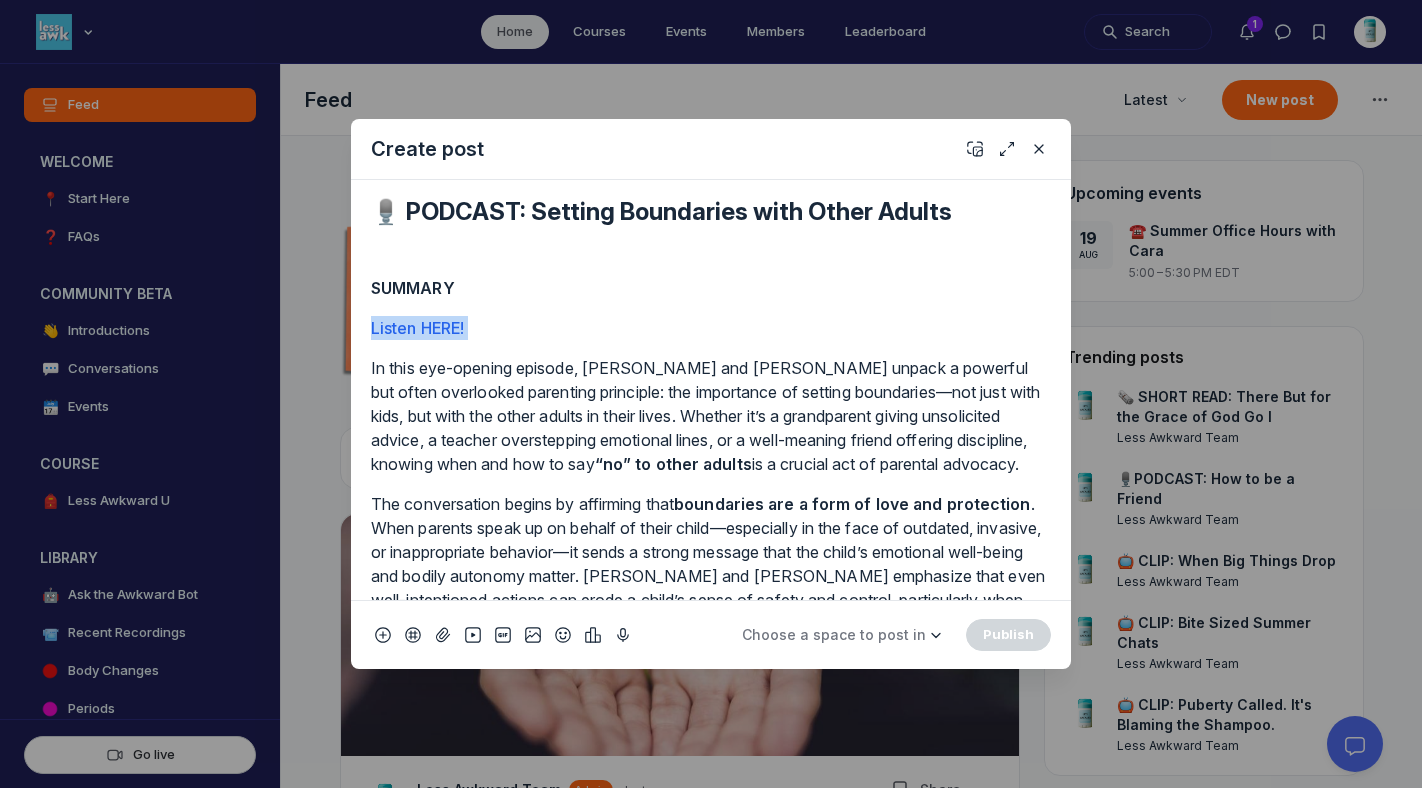 click on "SUMMARY Listen HERE! In this eye-opening episode, [PERSON_NAME] and [PERSON_NAME] unpack a powerful but often overlooked parenting principle: the importance of setting boundaries—not just with kids, but with the other adults in their lives. Whether it’s a grandparent giving unsolicited advice, a teacher overstepping emotional lines, or a well-meaning friend offering discipline, knowing when and how to say  “no” to other adults  is a crucial act of parental advocacy. The conversation begins by affirming that  boundaries are a form of love and protection . When parents speak up on behalf of their child—especially in the face of outdated, invasive, or inappropriate behavior—it sends a strong message that the child’s emotional well-being and bodily autonomy matter. [PERSON_NAME] and [PERSON_NAME] emphasize that even well-intentioned actions can erode a child’s sense of safety and control, particularly when their privacy, choices, or comfort levels are disregarded. Inner Circle (Family) Chosen Family" at bounding box center (711, 1376) 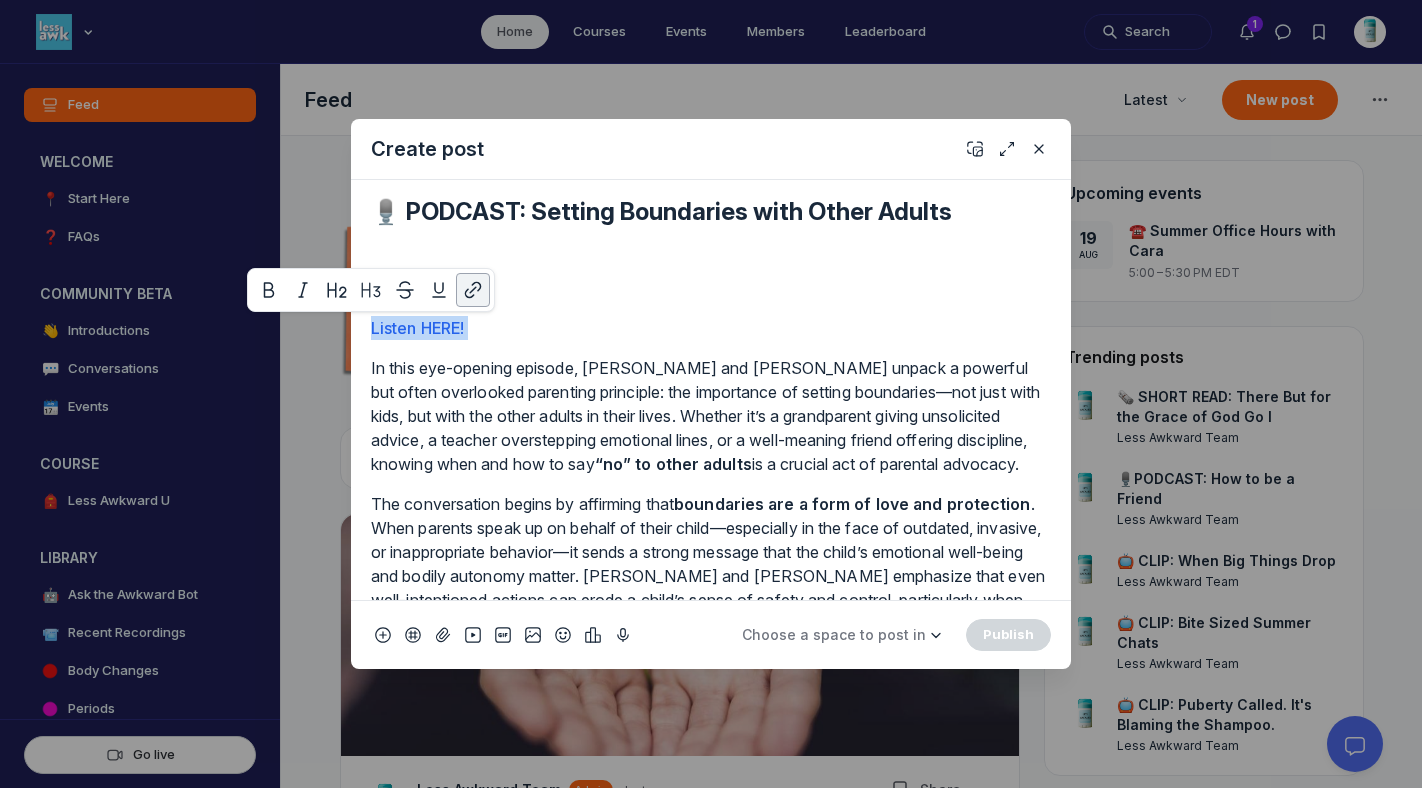 copy on "Listen HERE!" 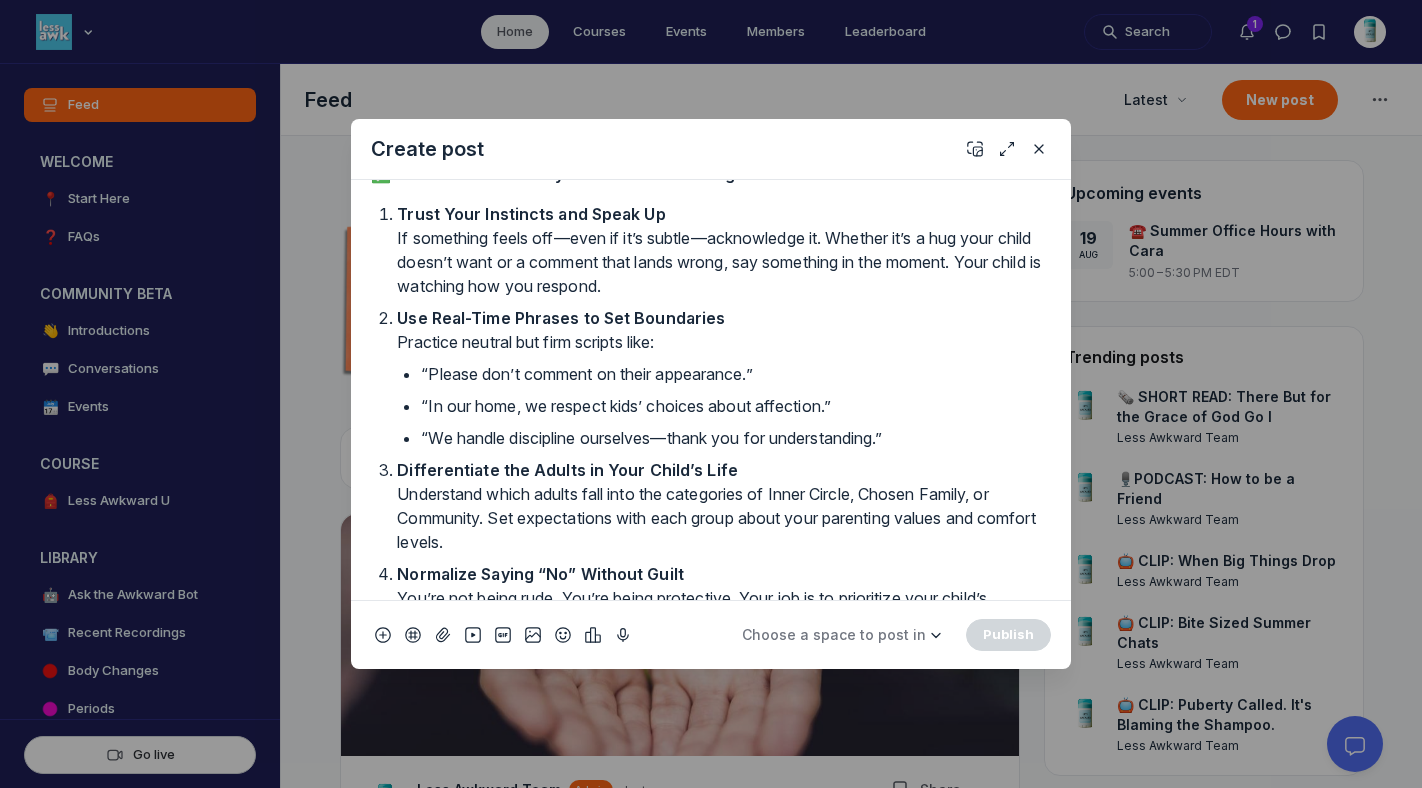 scroll, scrollTop: 1989, scrollLeft: 0, axis: vertical 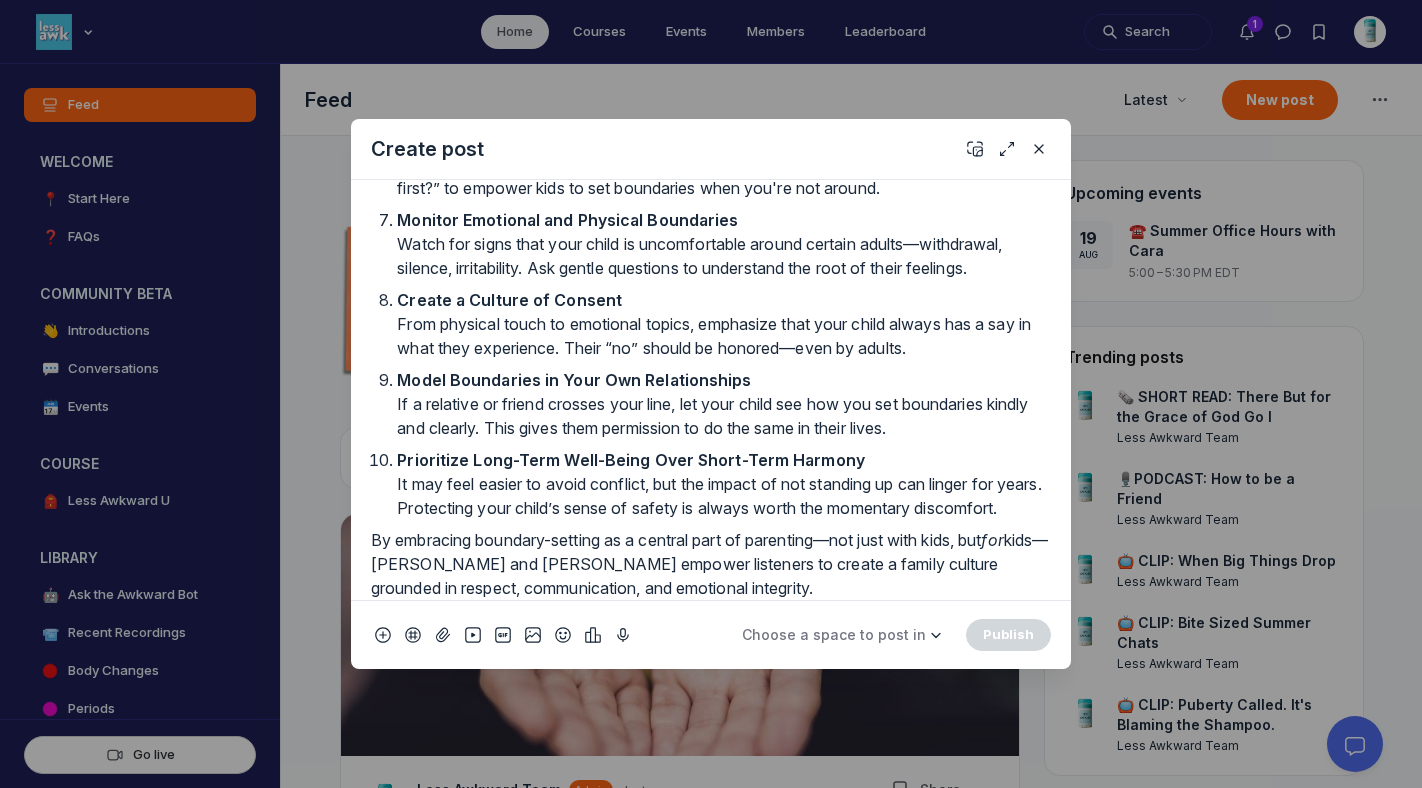 click on "By embracing boundary-setting as a central part of parenting—not just with kids, but  for  kids—[PERSON_NAME] and [PERSON_NAME] empower listeners to create a family culture grounded in respect, communication, and emotional integrity." at bounding box center (711, 564) 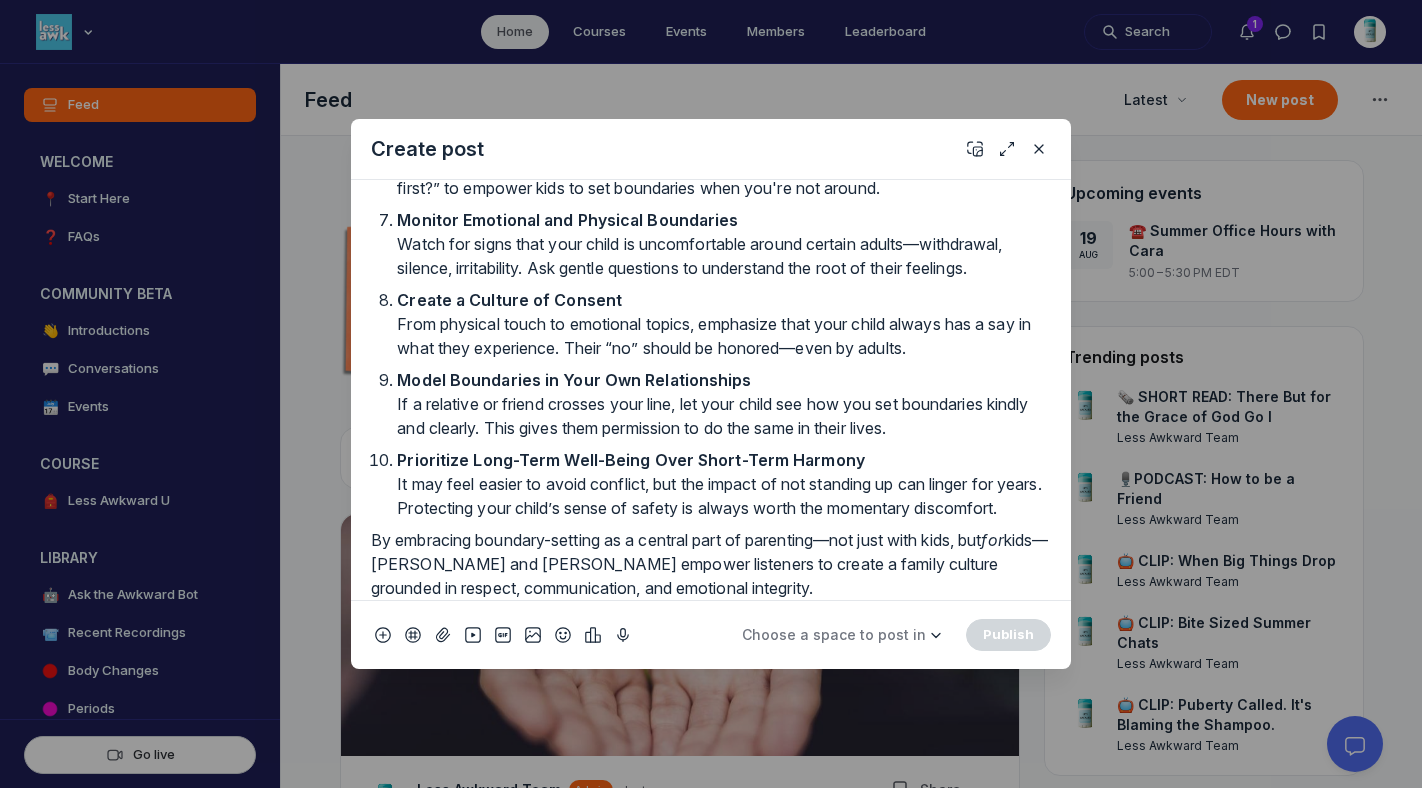 click on "By embracing boundary-setting as a central part of parenting—not just with kids, but  for  kids—[PERSON_NAME] and [PERSON_NAME] empower listeners to create a family culture grounded in respect, communication, and emotional integrity." at bounding box center (711, 564) 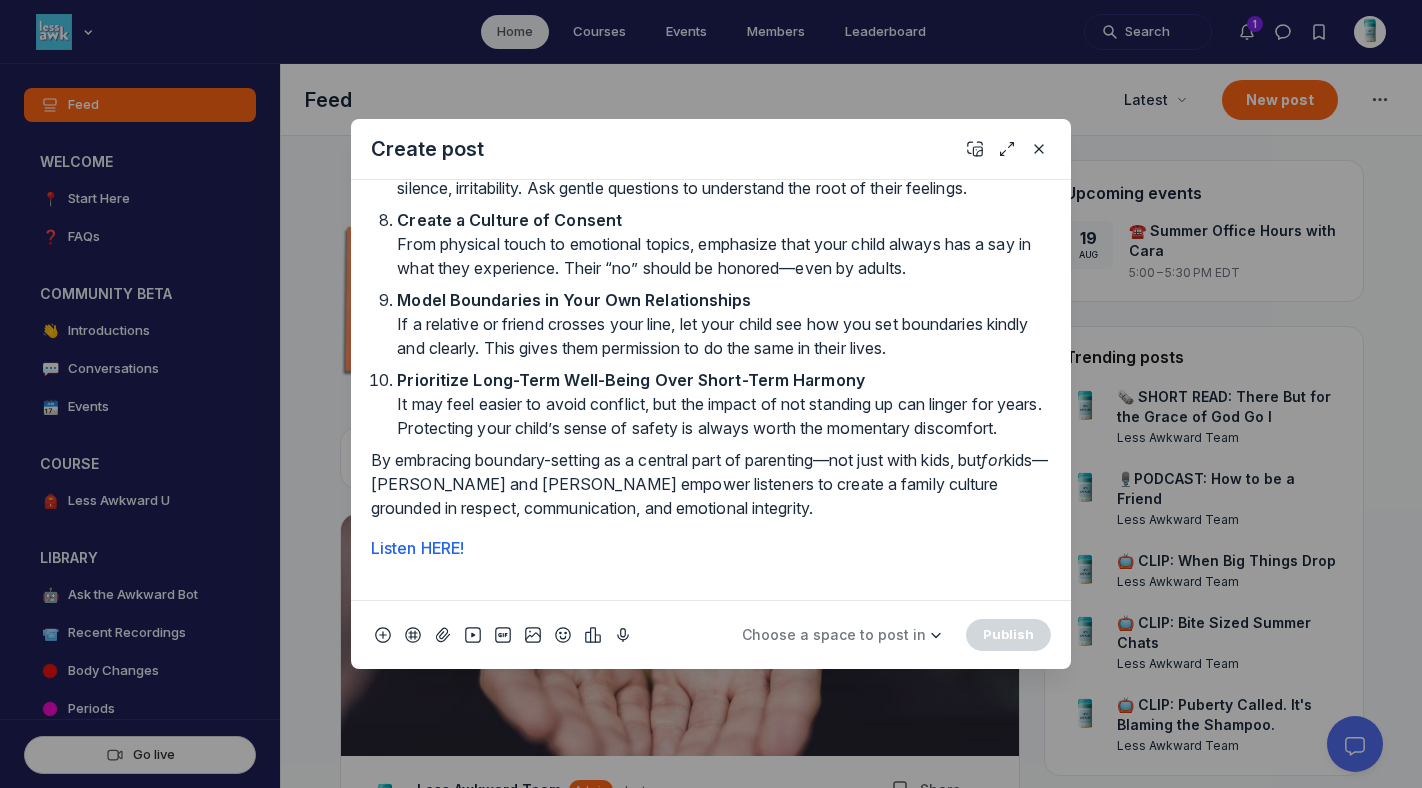 scroll, scrollTop: 0, scrollLeft: 0, axis: both 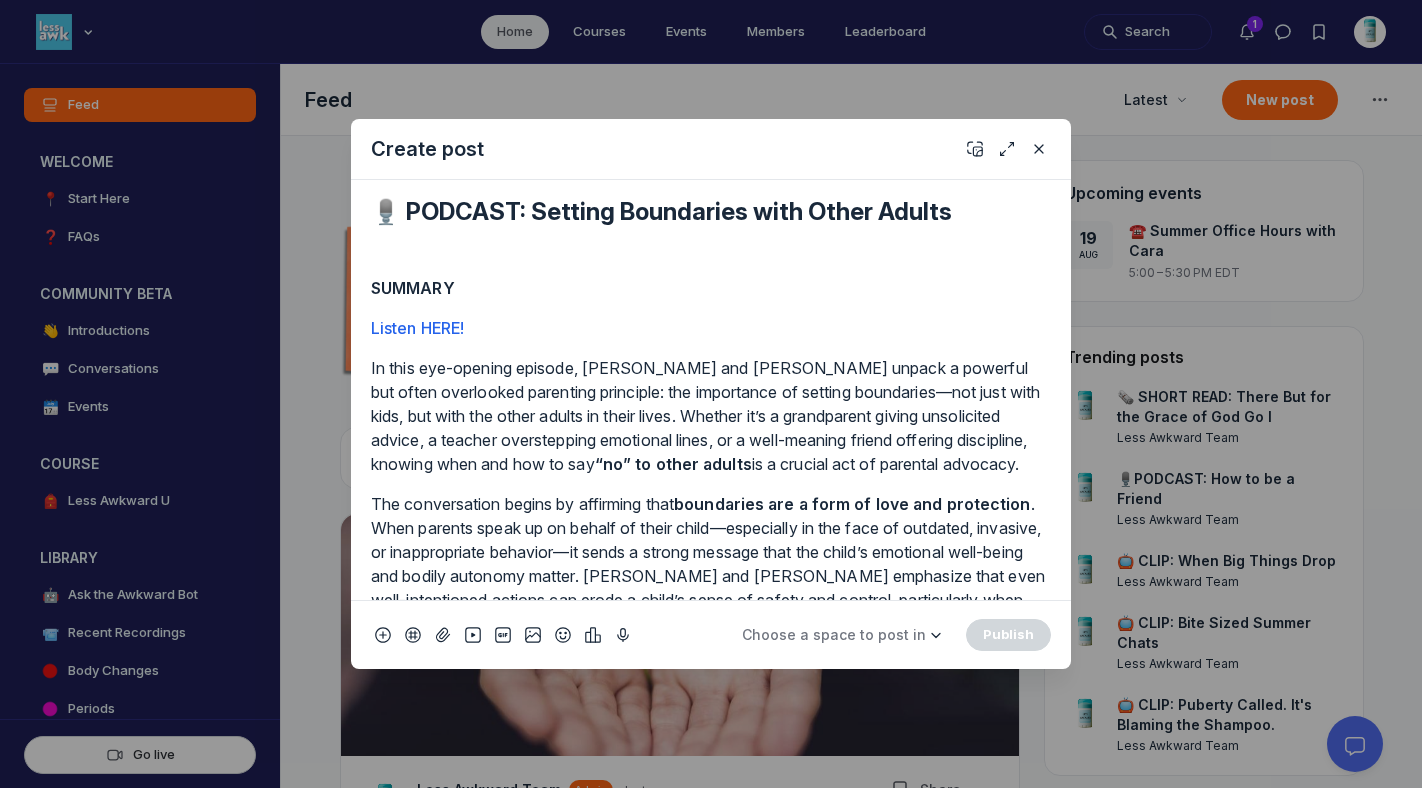click on "SUMMARY" at bounding box center [711, 288] 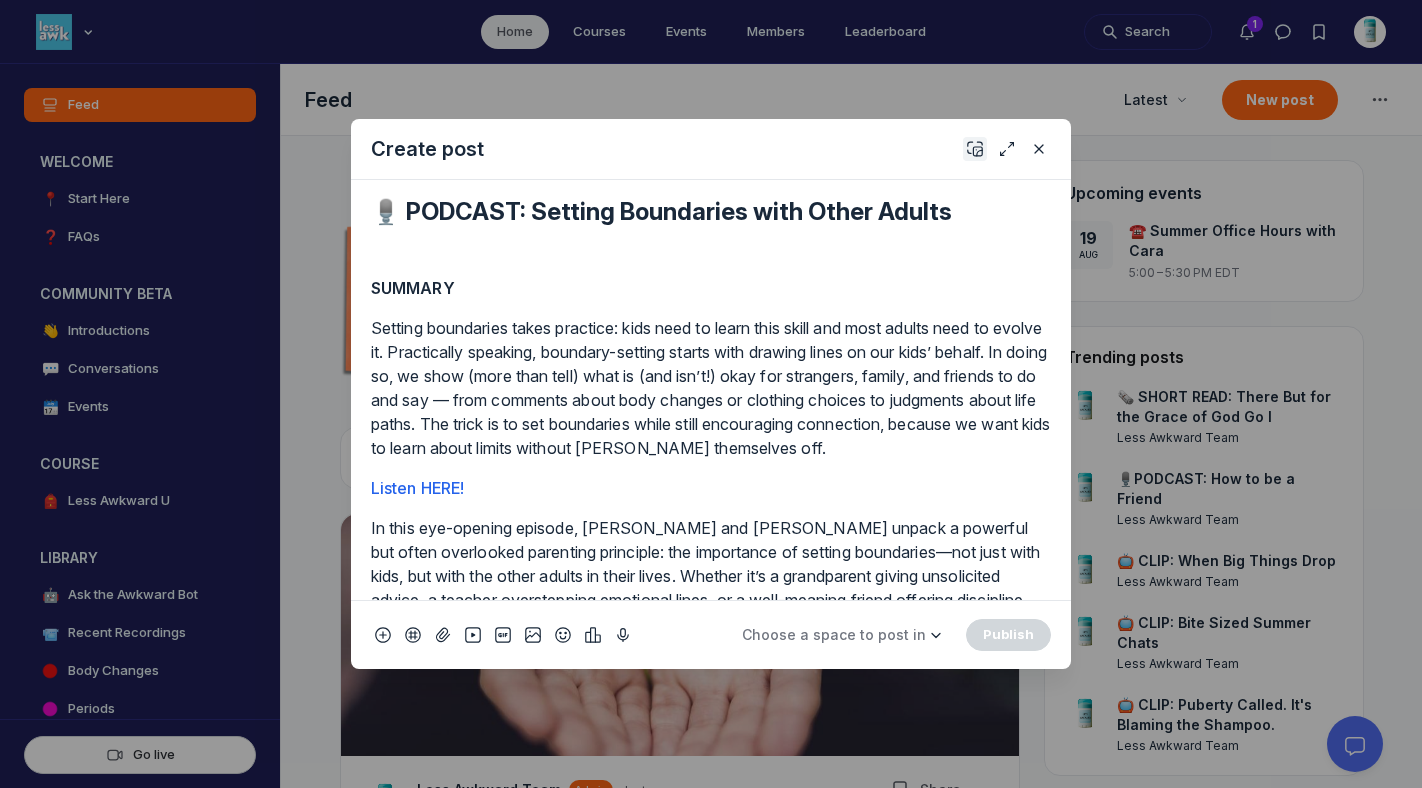 click 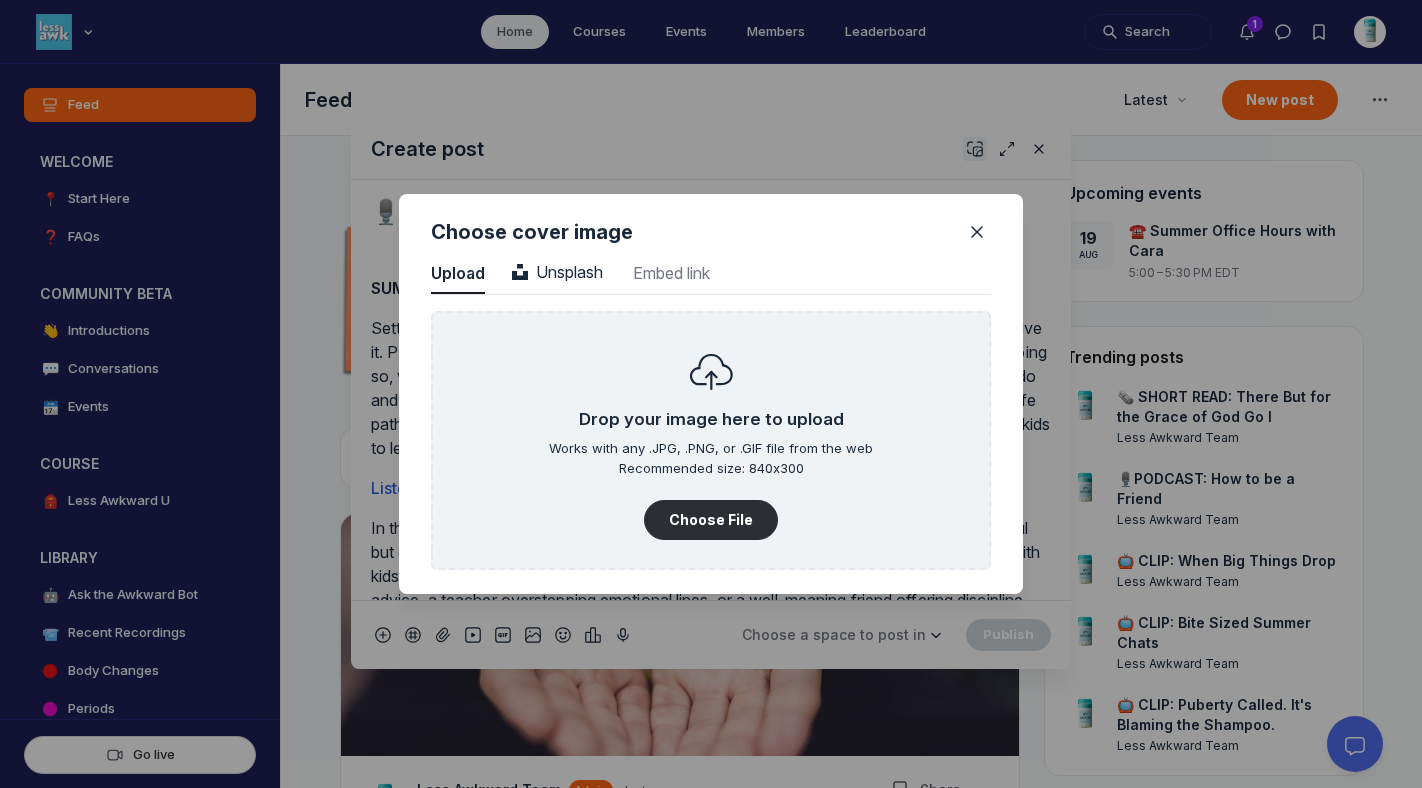 scroll, scrollTop: 2702, scrollLeft: 5090, axis: both 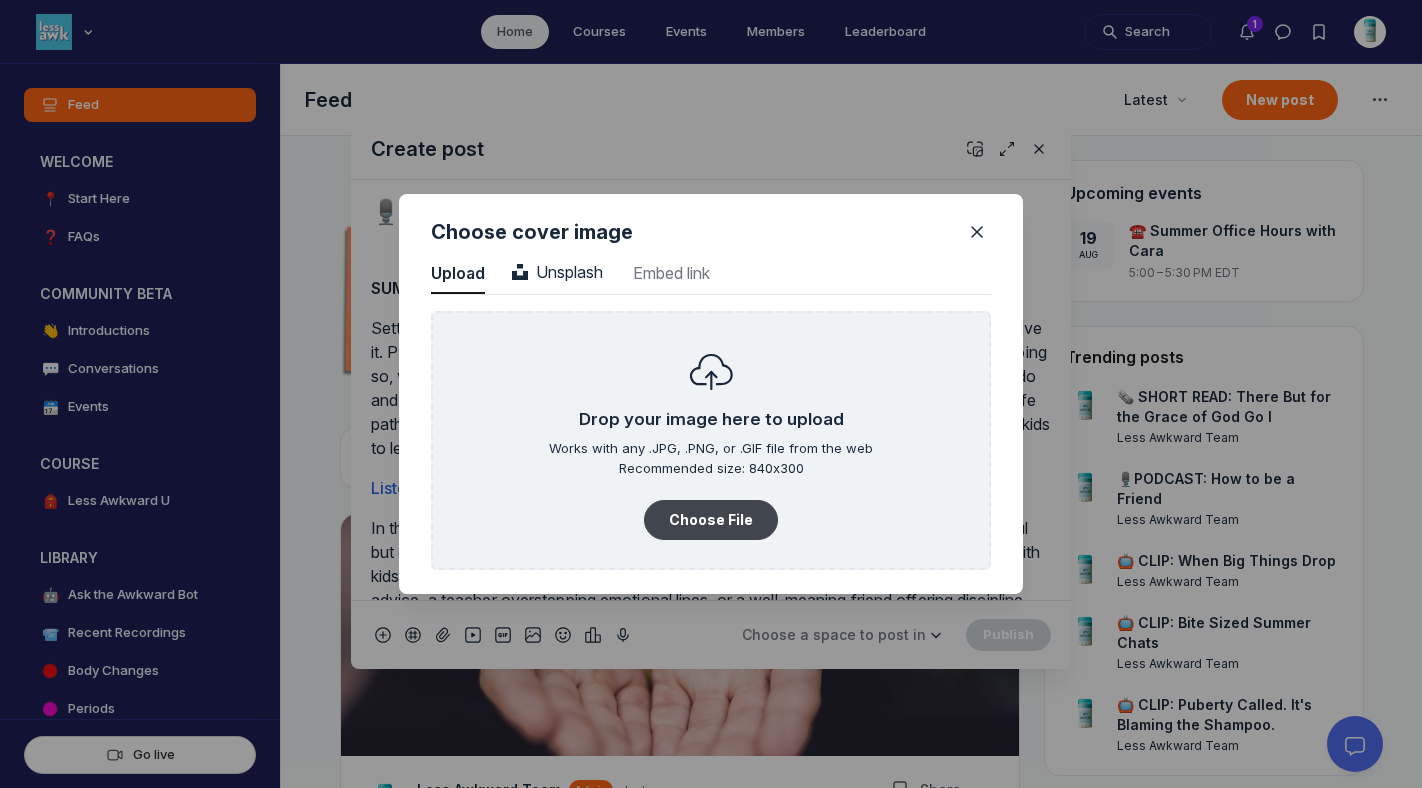 click on "Choose File" at bounding box center (711, 520) 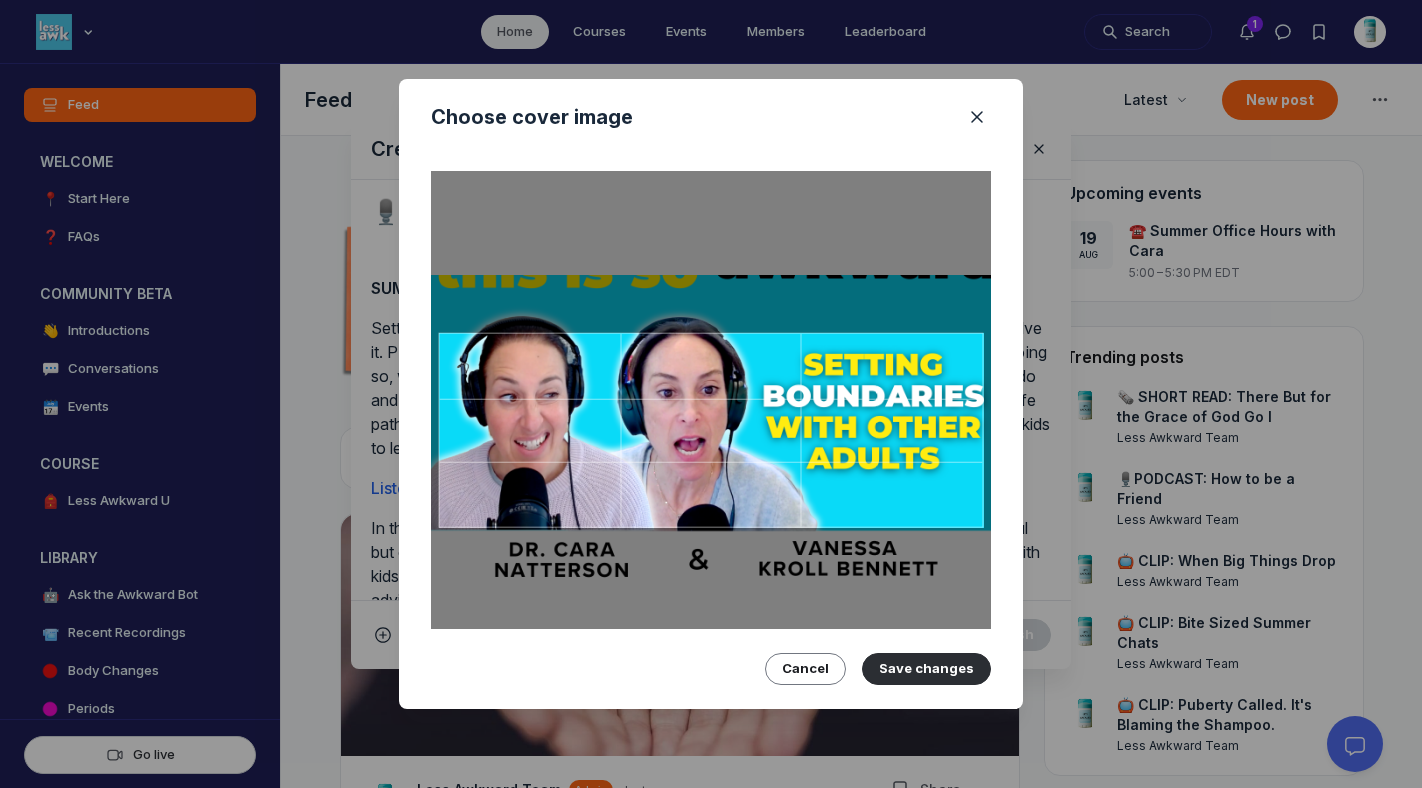 click at bounding box center (711, 430) 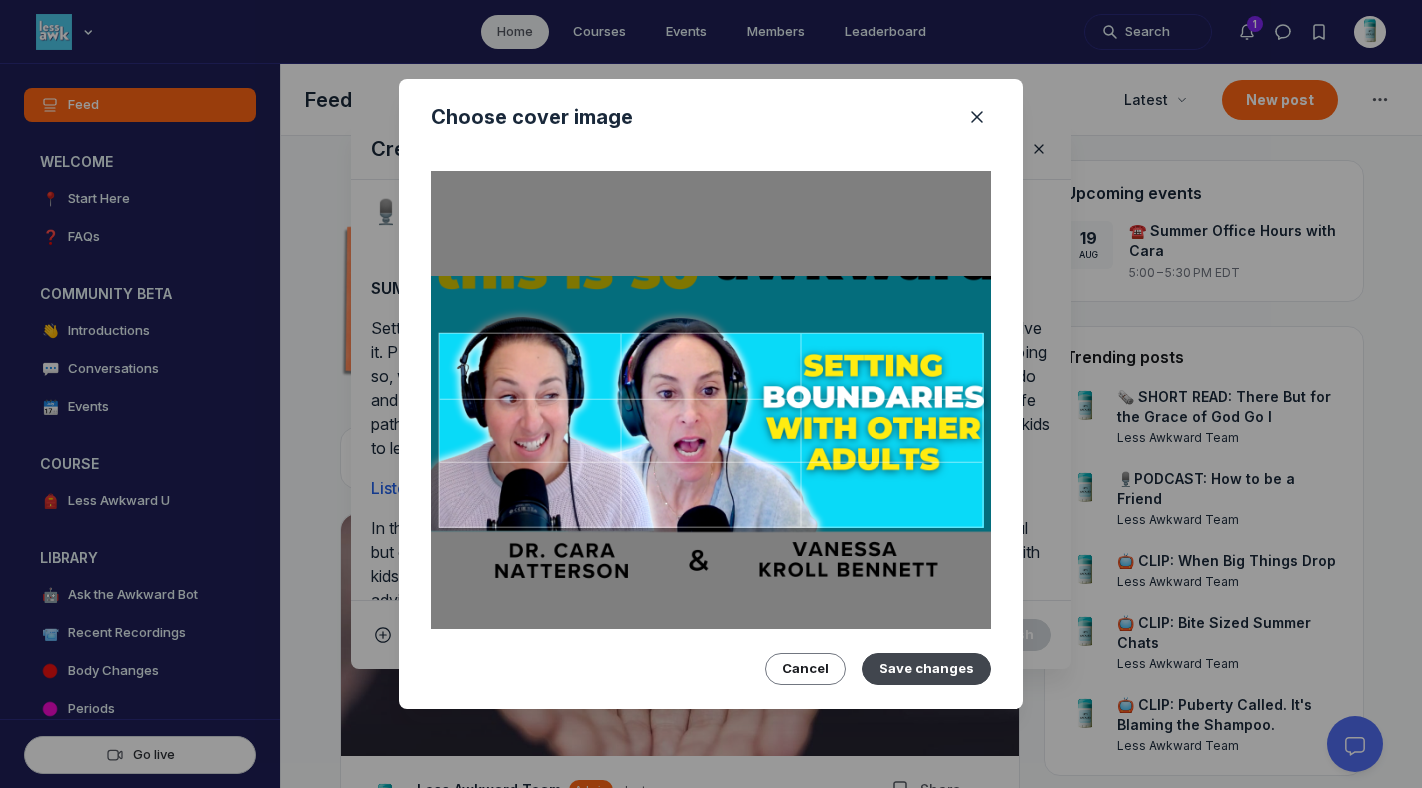 click on "Save changes" at bounding box center [926, 669] 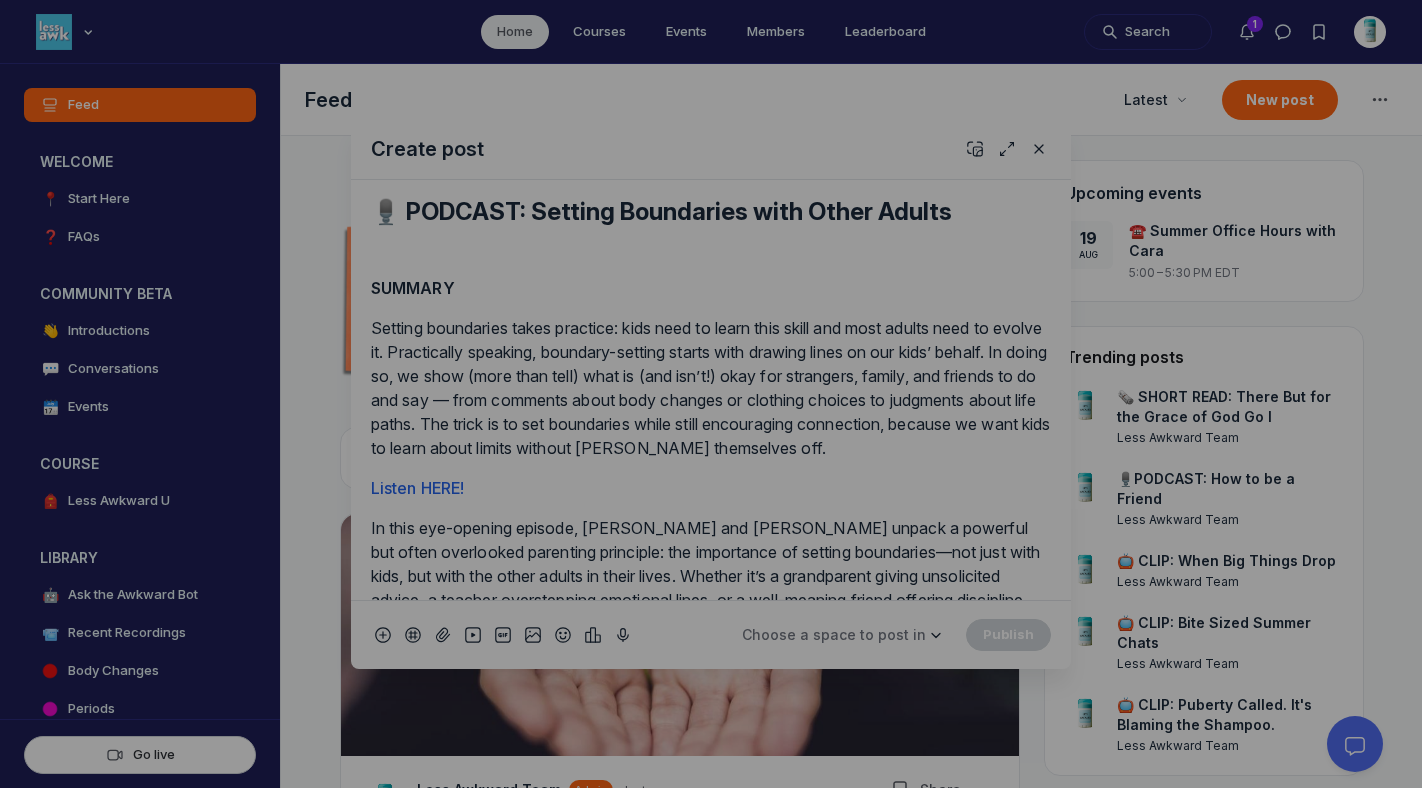 scroll, scrollTop: 2702, scrollLeft: 5090, axis: both 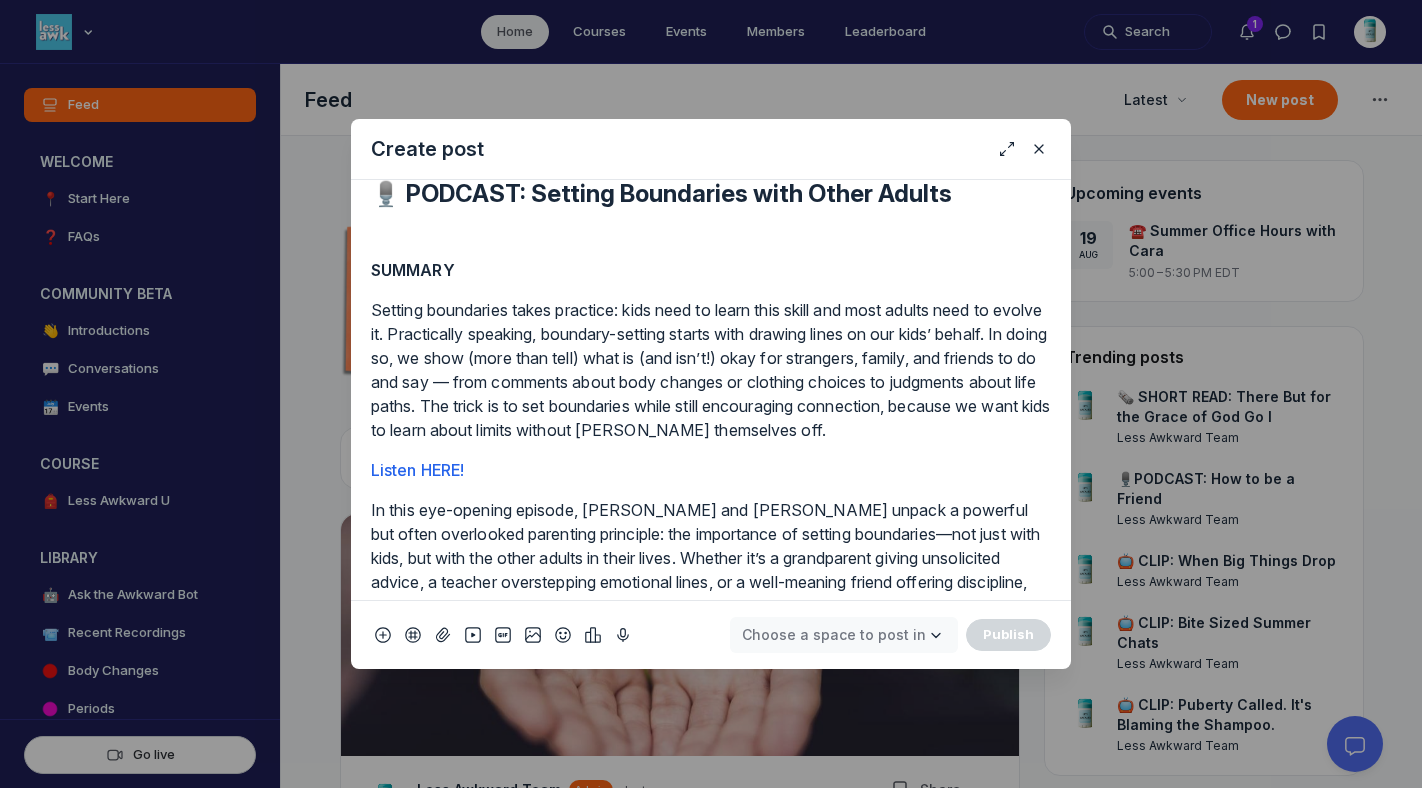 click on "Choose a space to post in" at bounding box center [834, 634] 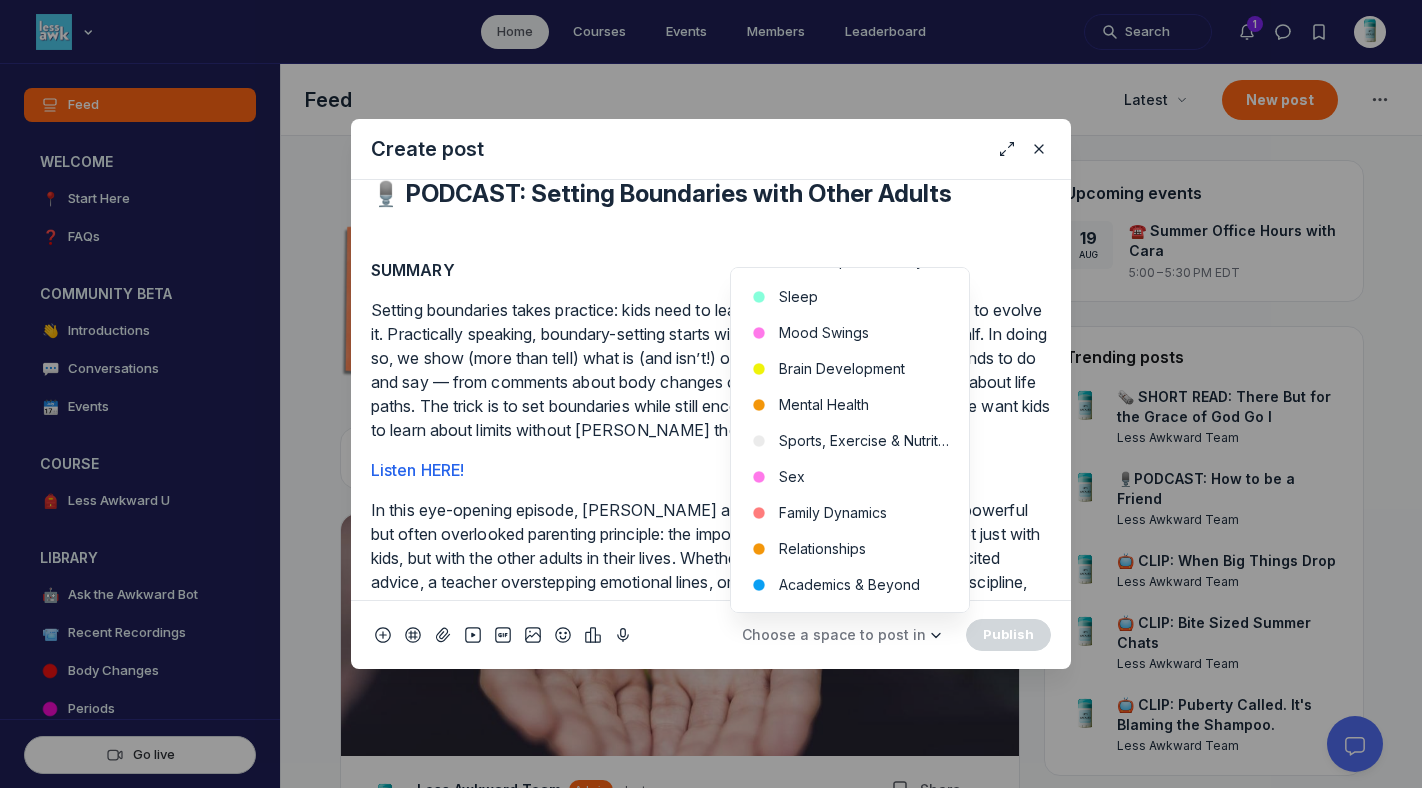 scroll, scrollTop: 602, scrollLeft: 0, axis: vertical 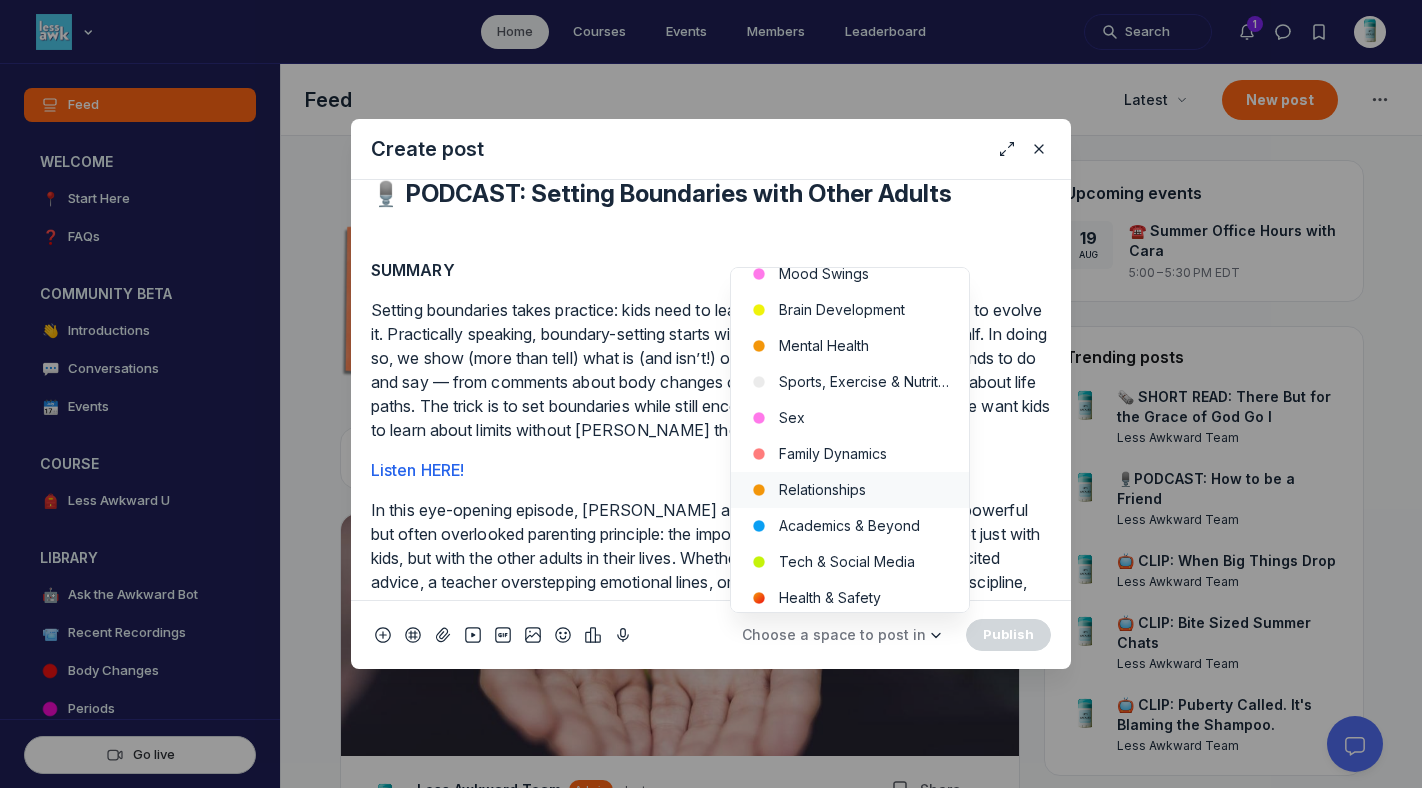 click on "Relationships" at bounding box center (850, 490) 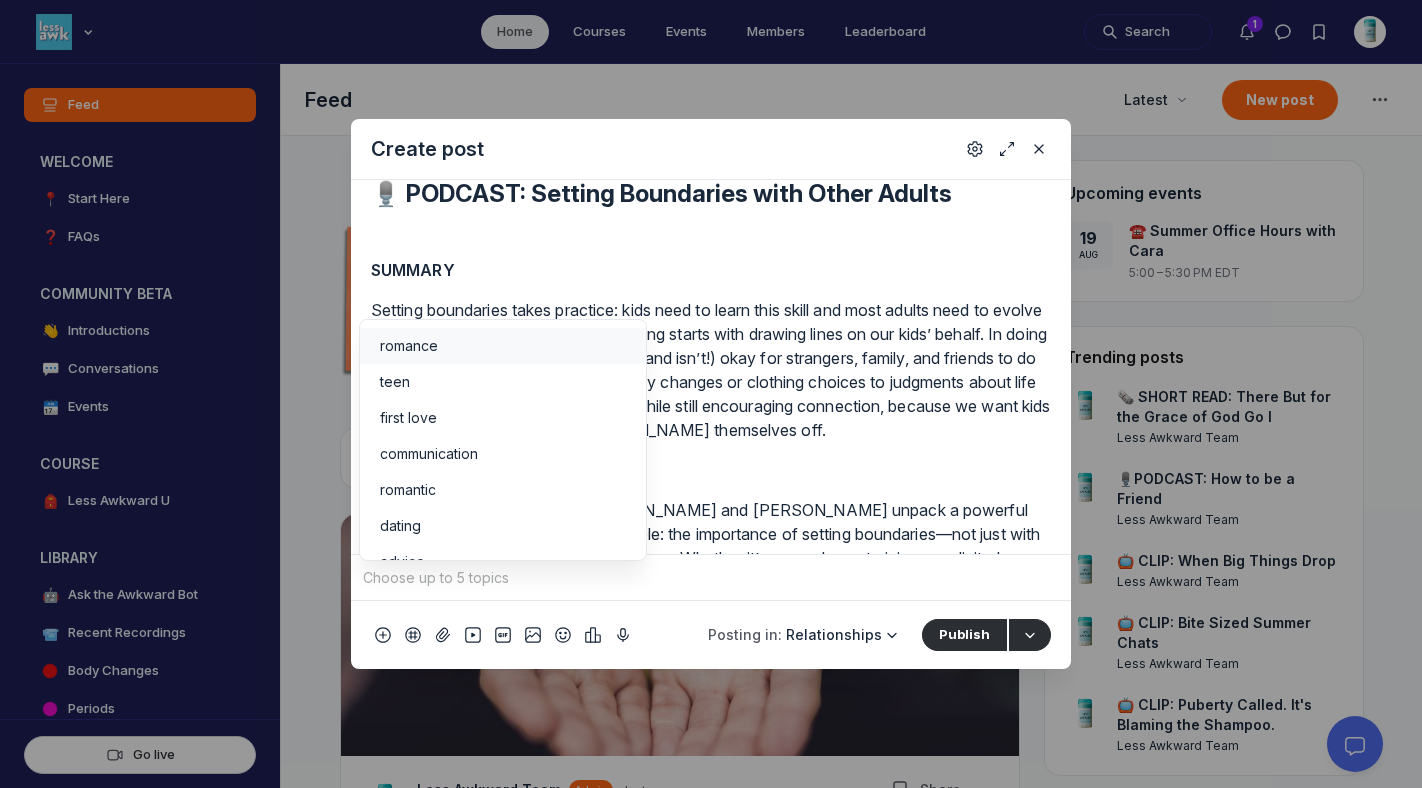 click at bounding box center (711, 578) 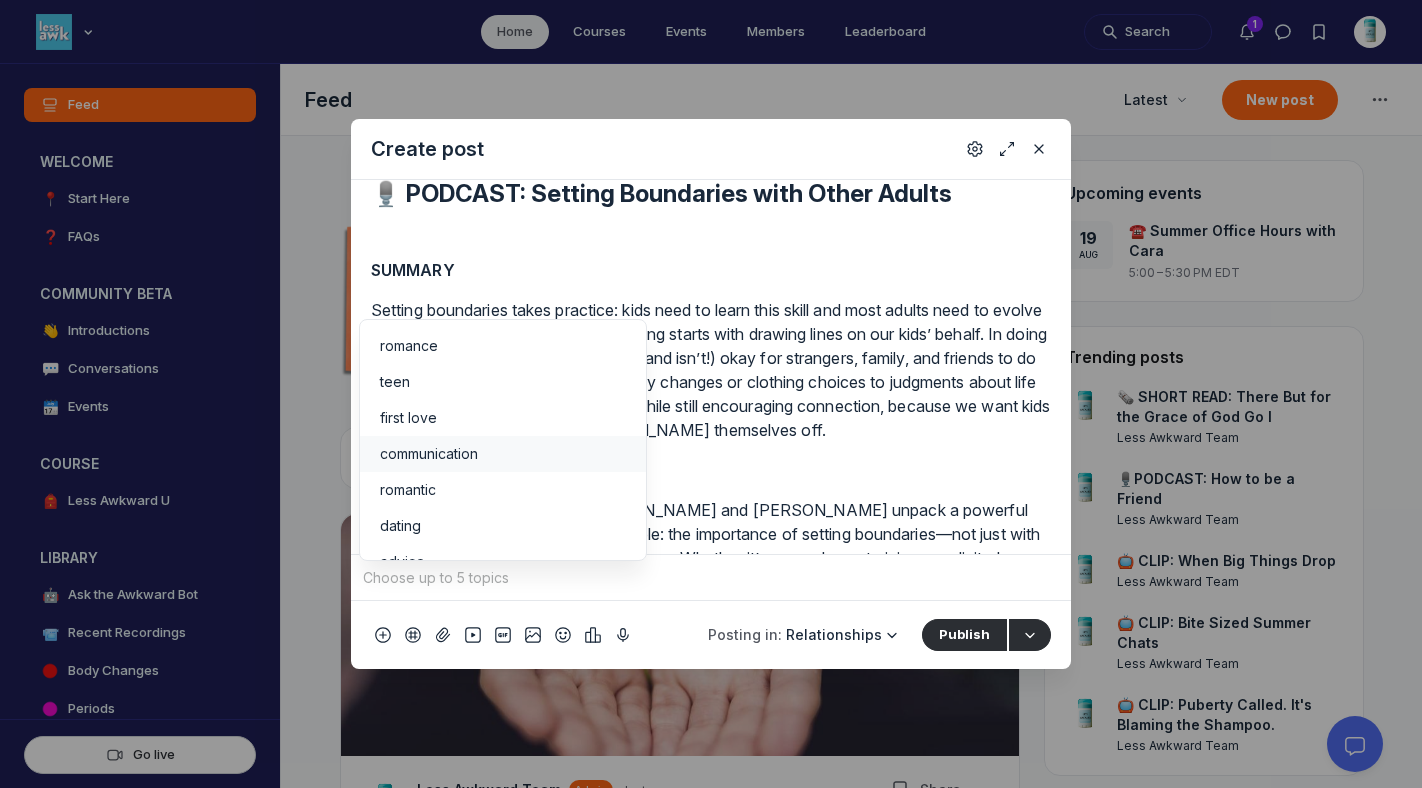 click on "communication" at bounding box center (429, 454) 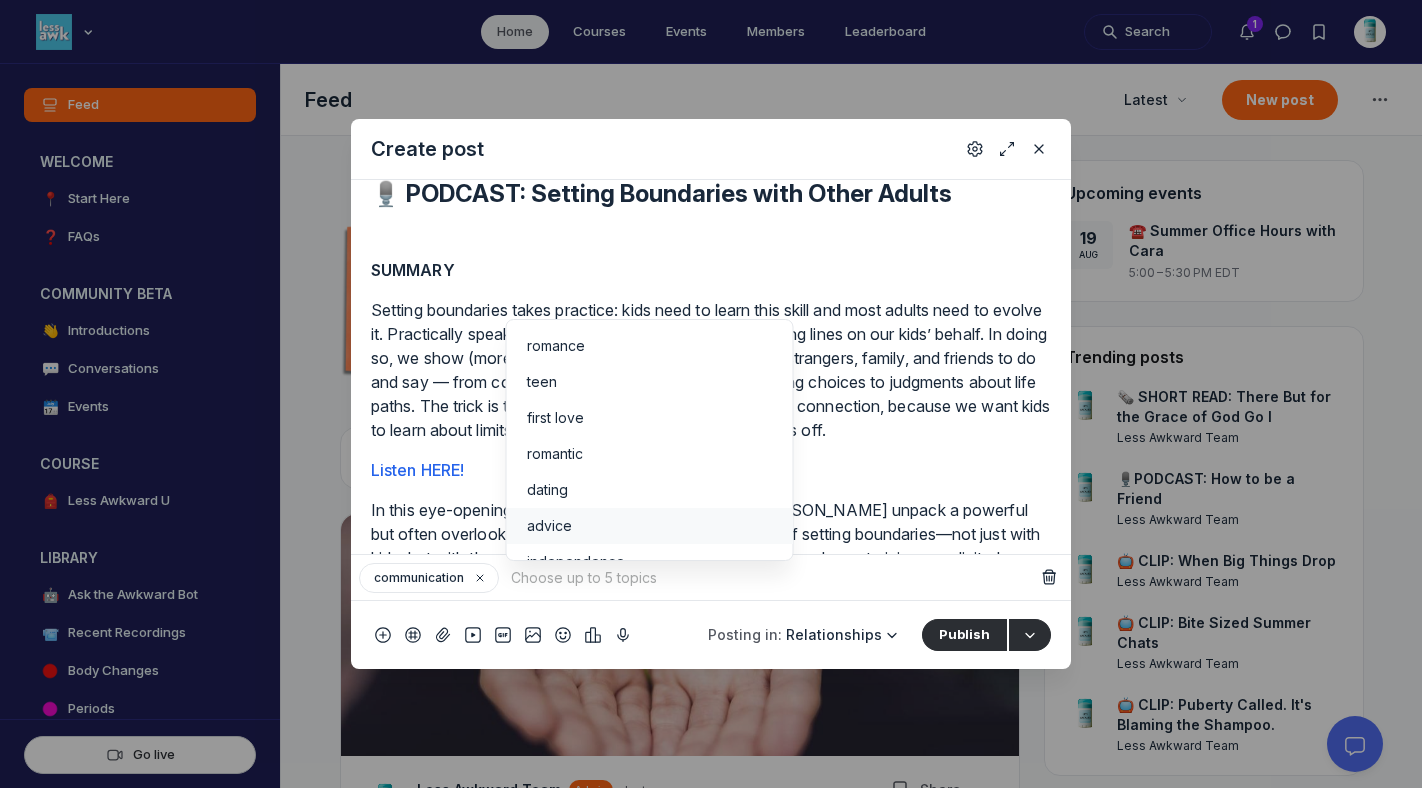 click on "advice" at bounding box center (650, 526) 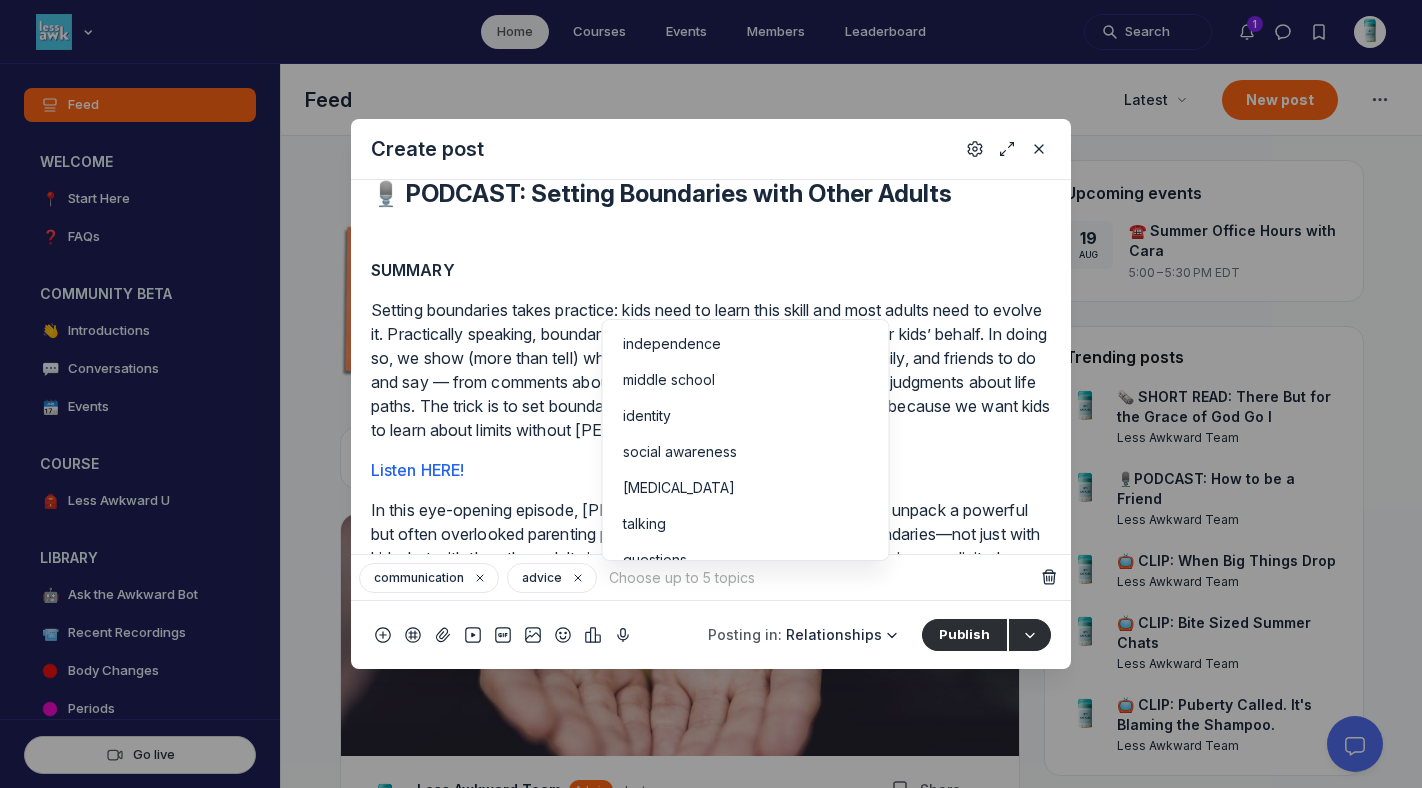 scroll, scrollTop: 193, scrollLeft: 0, axis: vertical 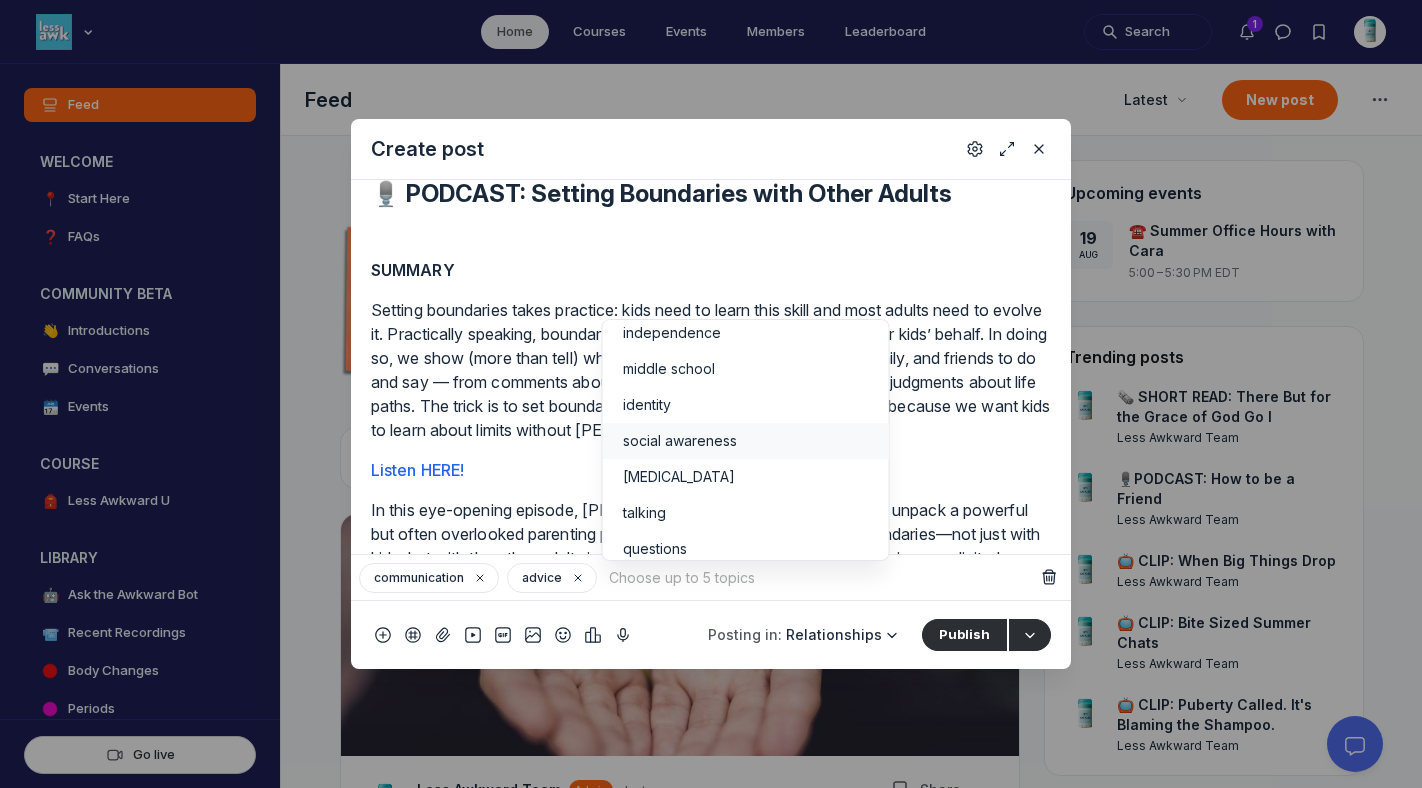 click on "social awareness" at bounding box center (746, 441) 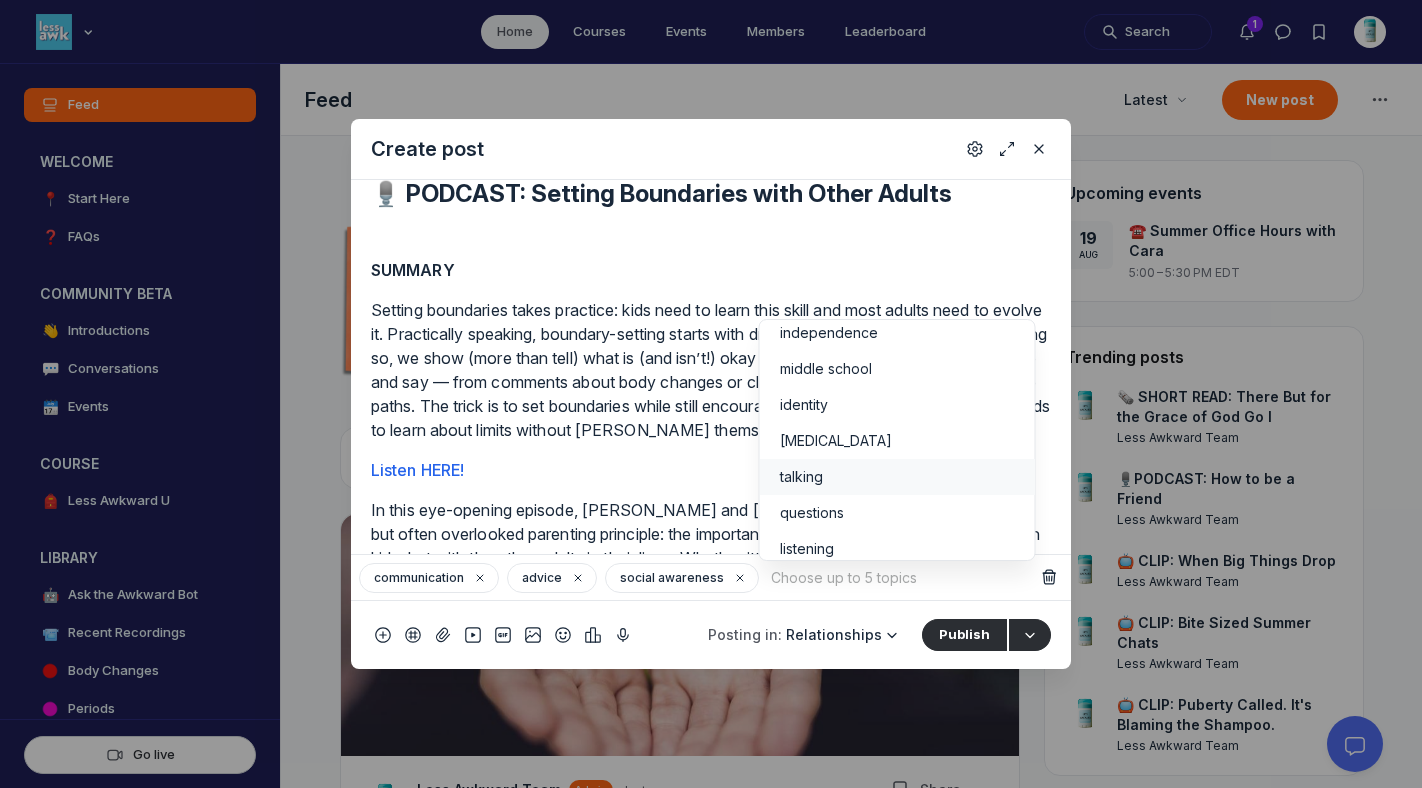 click on "talking" at bounding box center (897, 477) 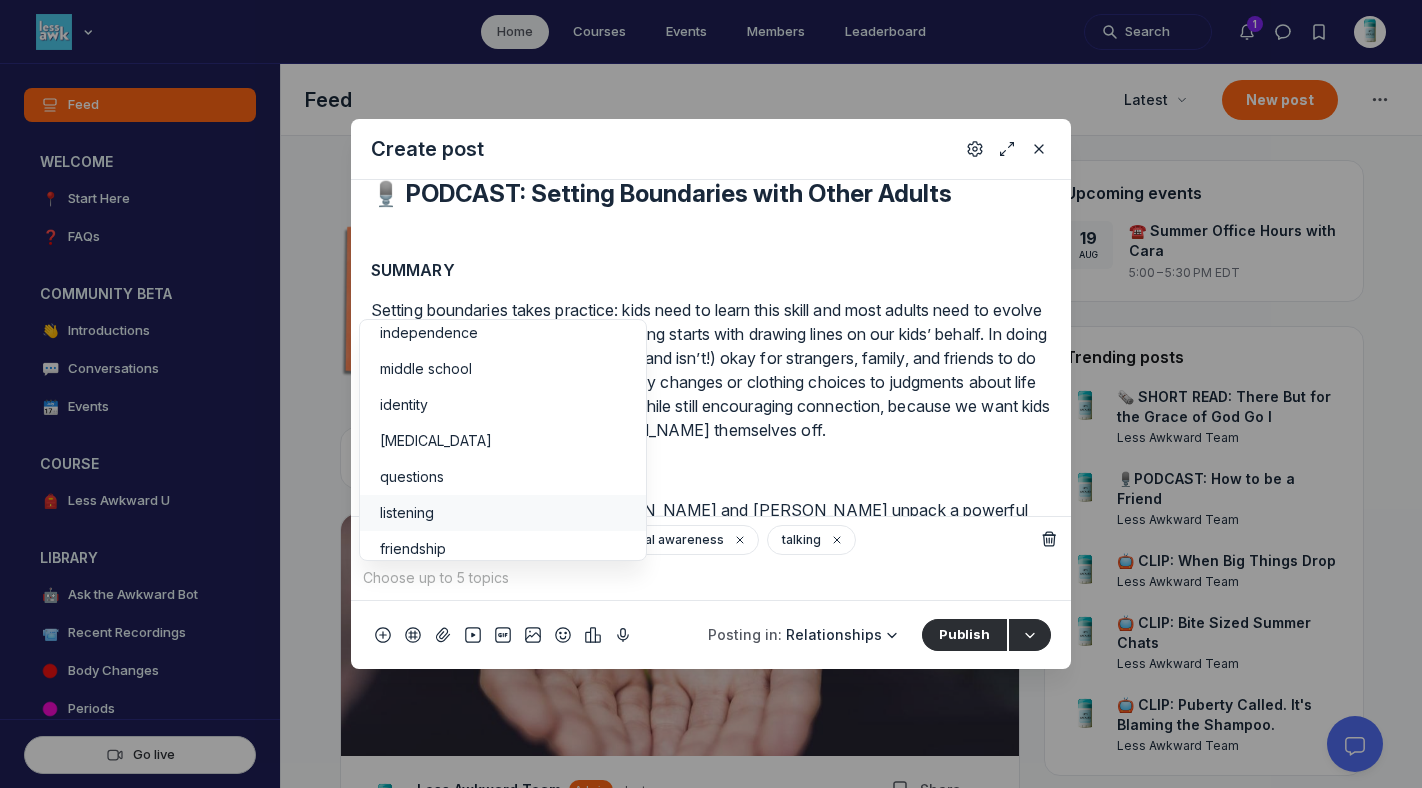 click on "listening" at bounding box center [503, 513] 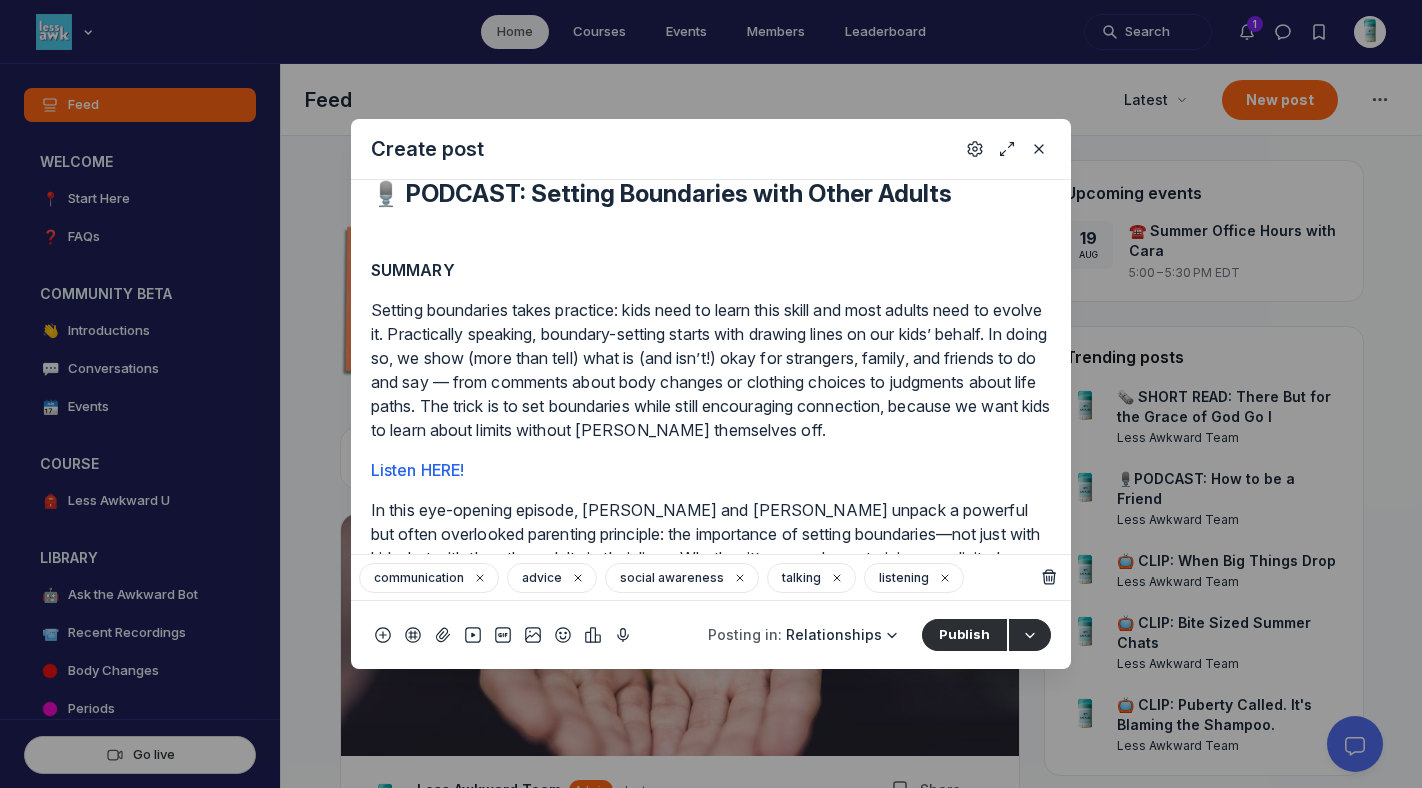 scroll, scrollTop: 0, scrollLeft: 0, axis: both 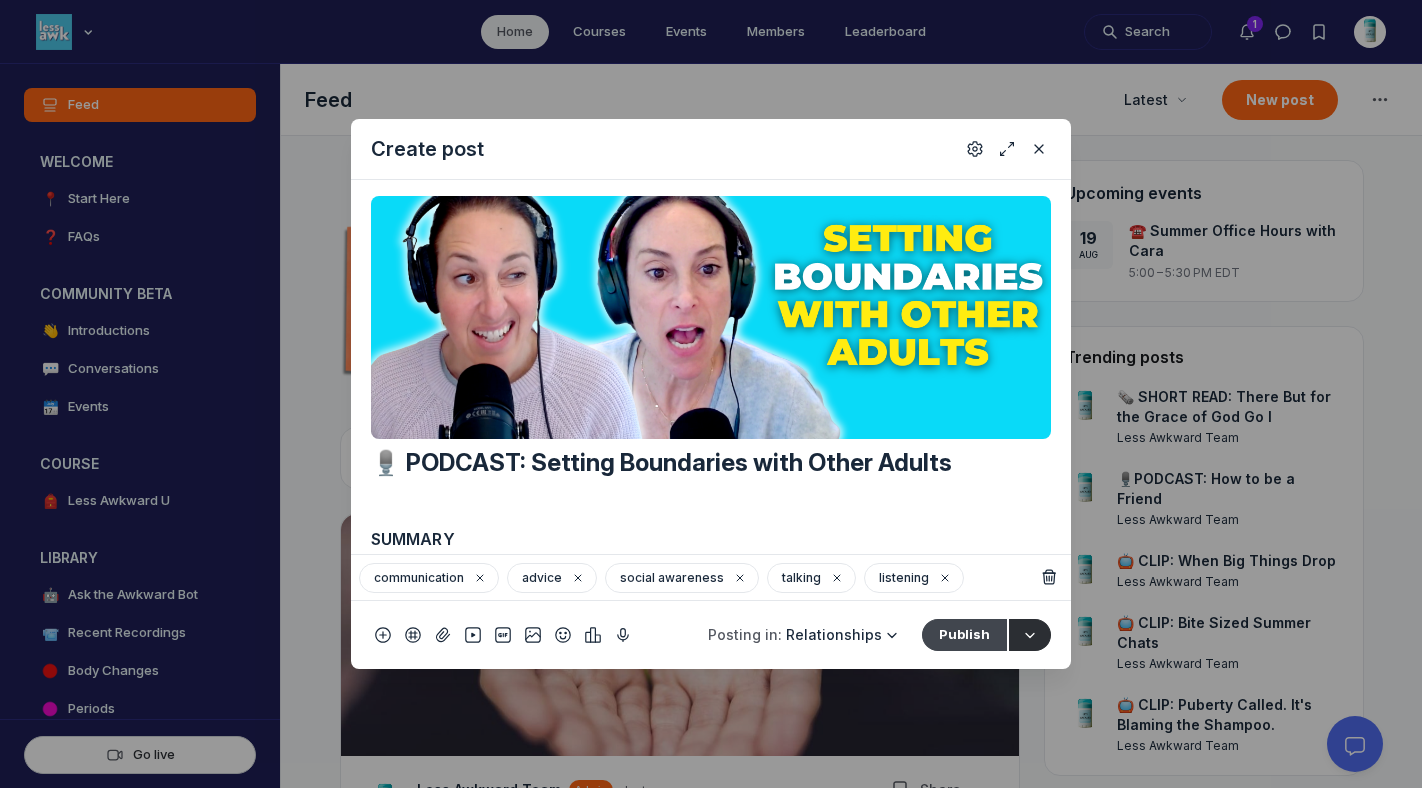 click on "Publish" at bounding box center [964, 635] 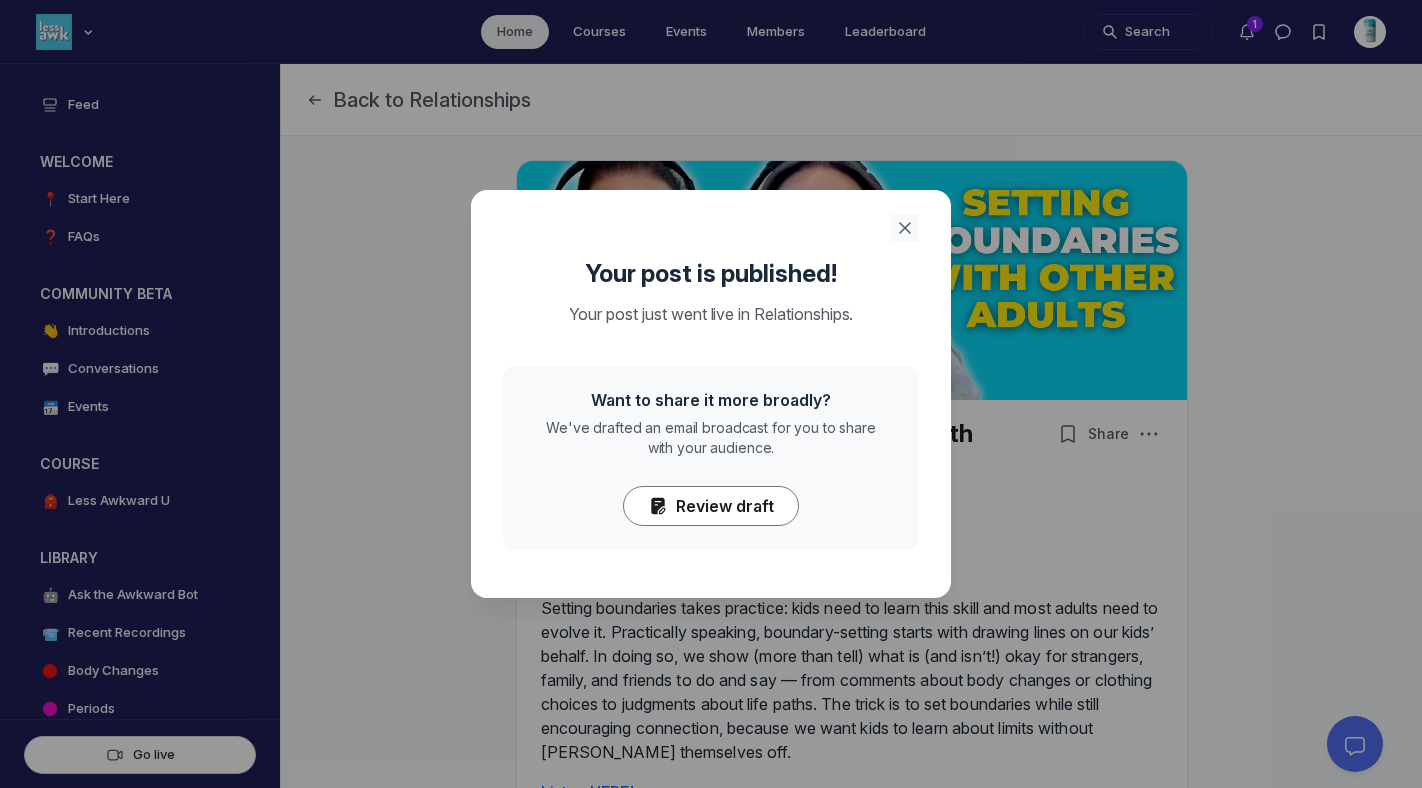 click 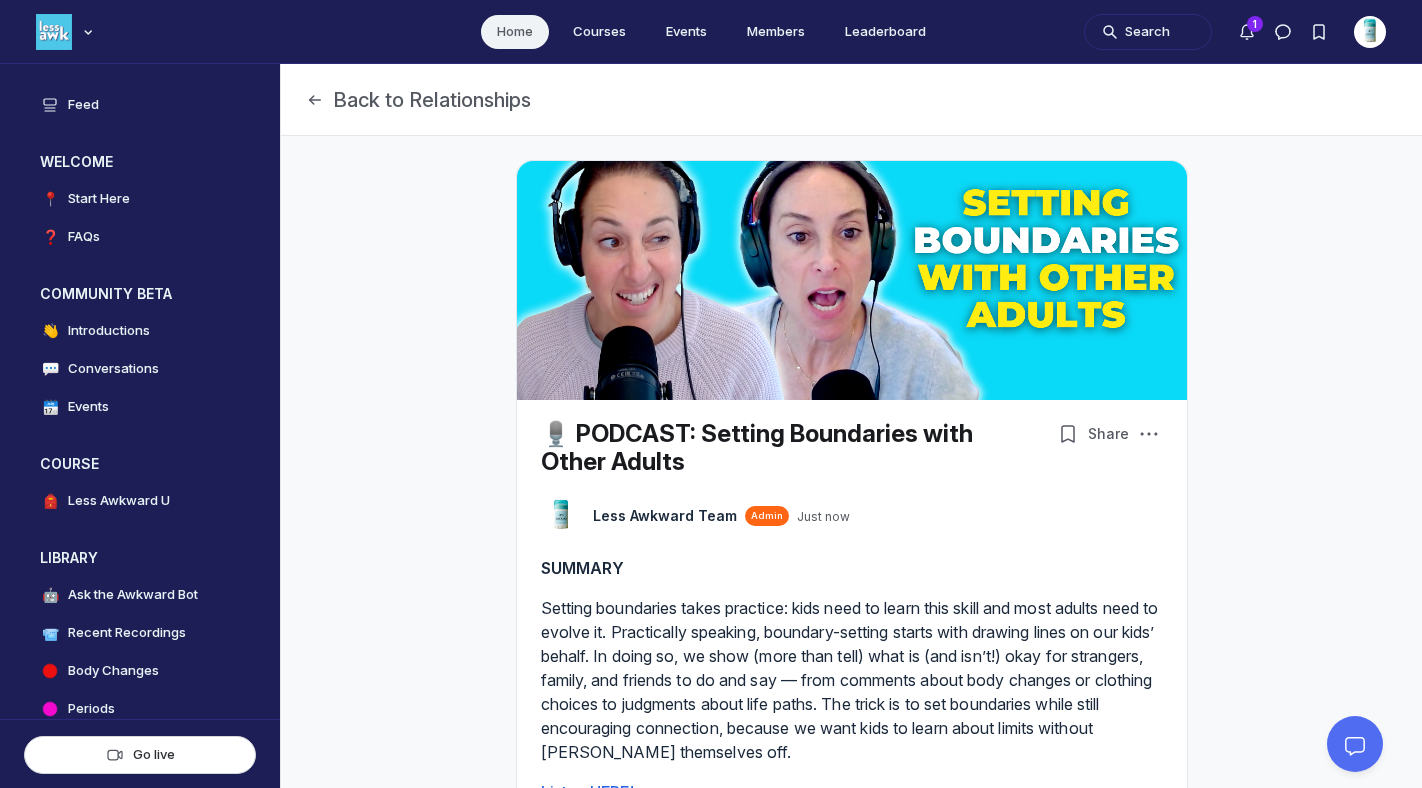 click on "Home" at bounding box center [515, 32] 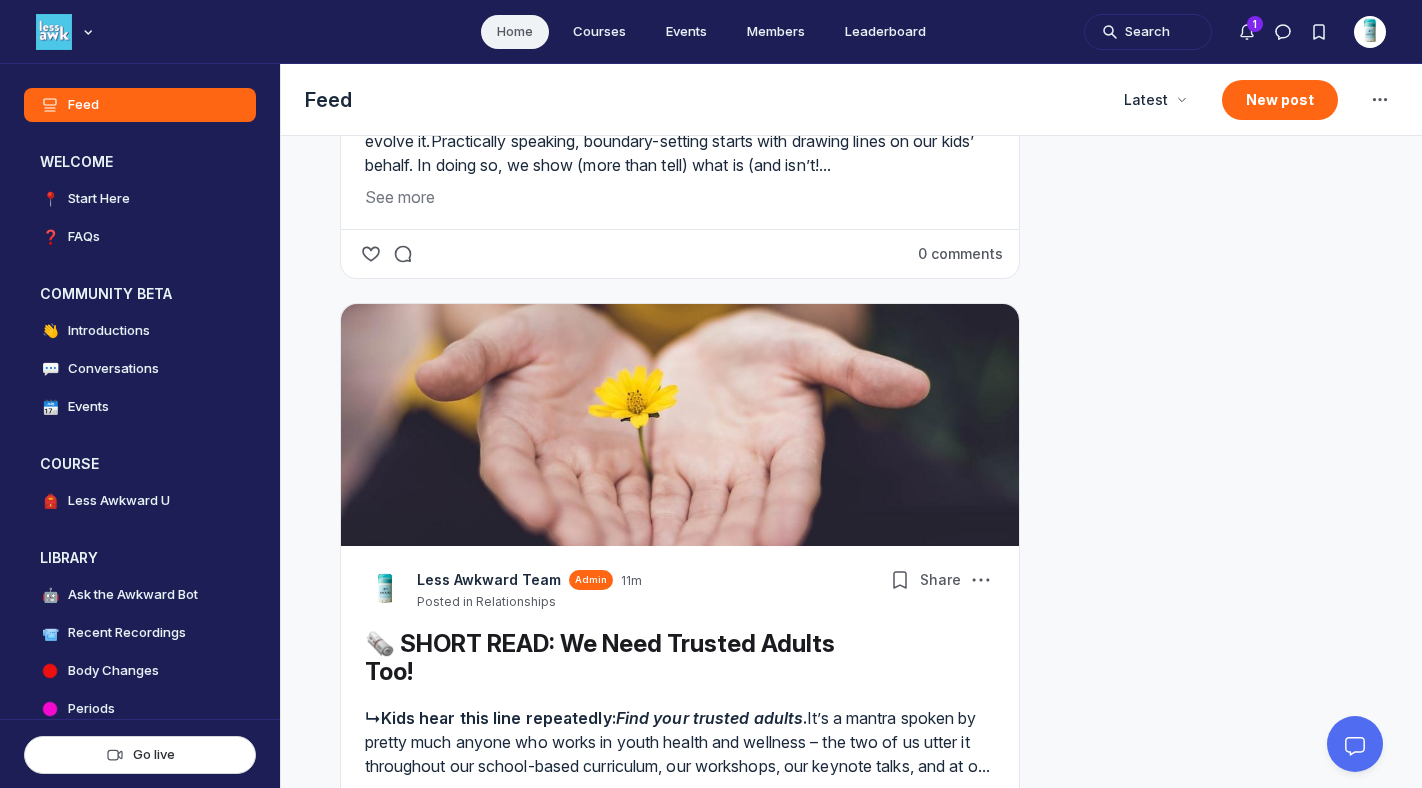 scroll, scrollTop: 0, scrollLeft: 0, axis: both 